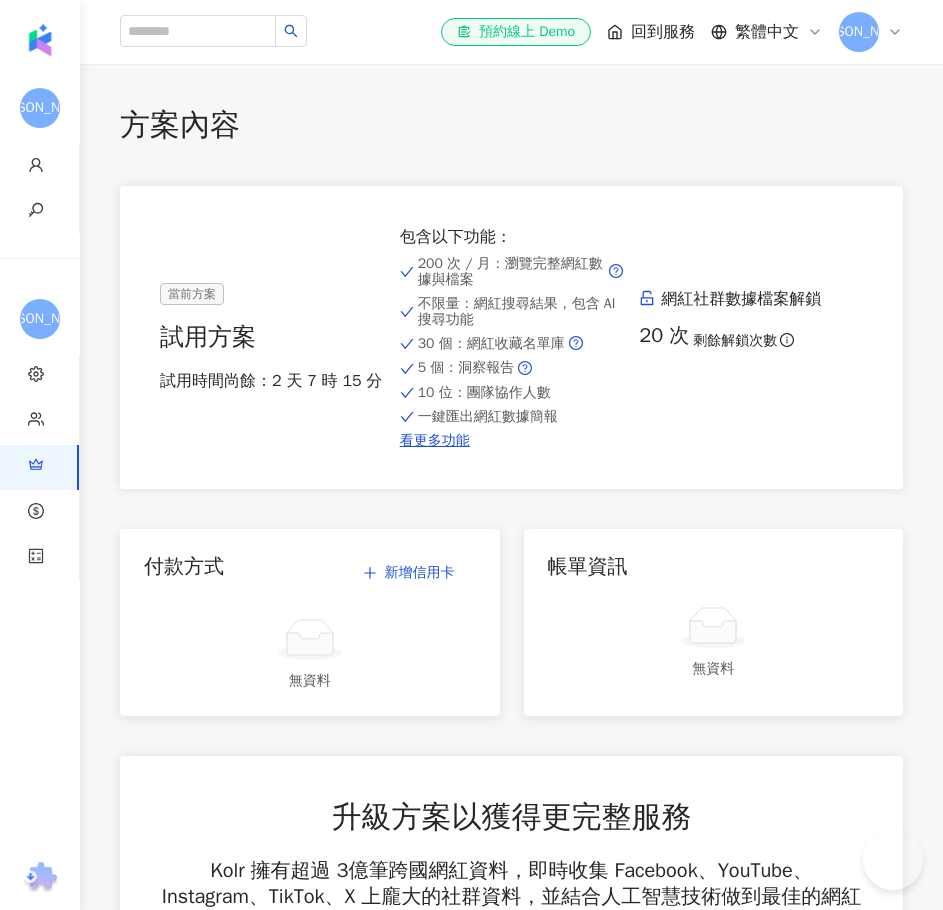 scroll, scrollTop: 1261, scrollLeft: 0, axis: vertical 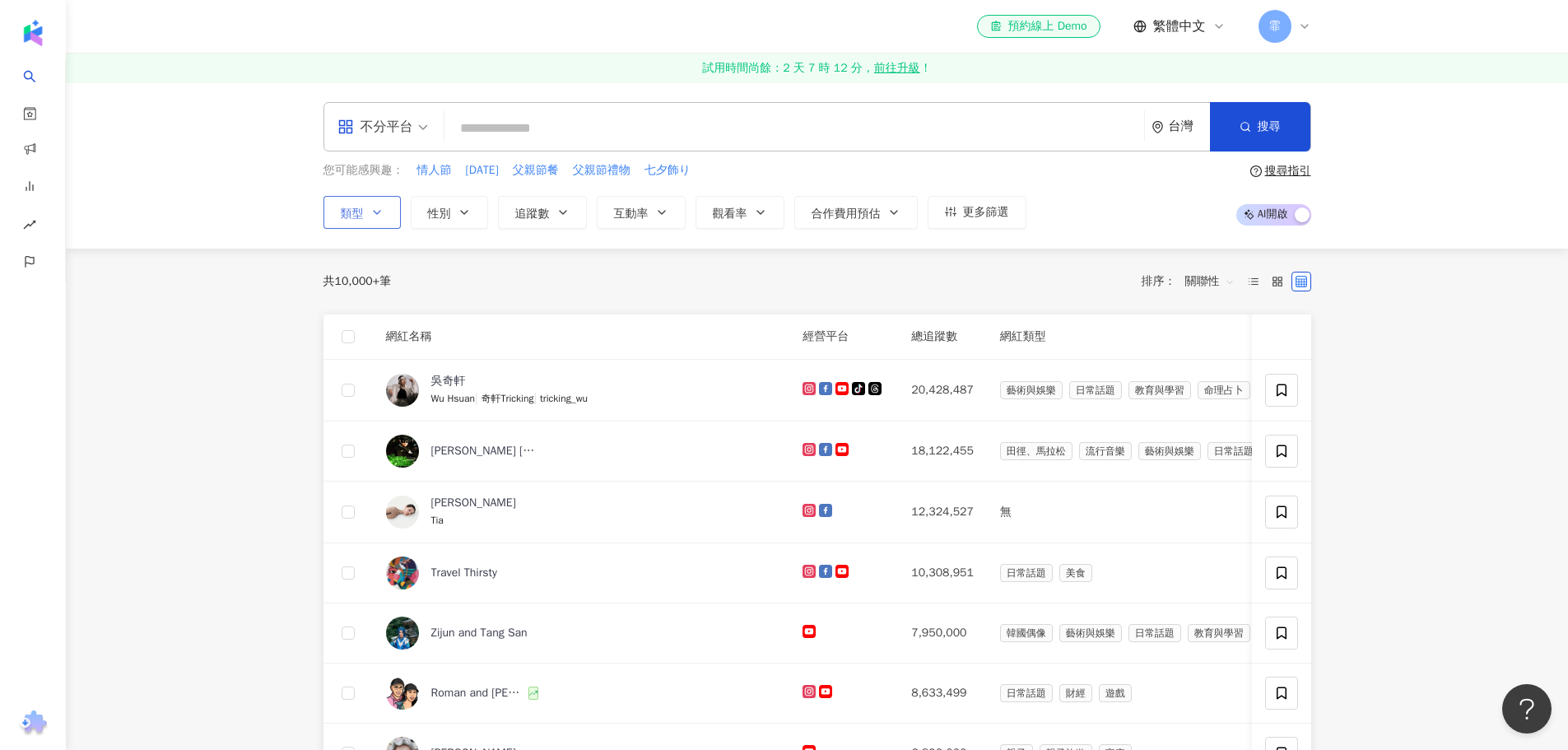 click 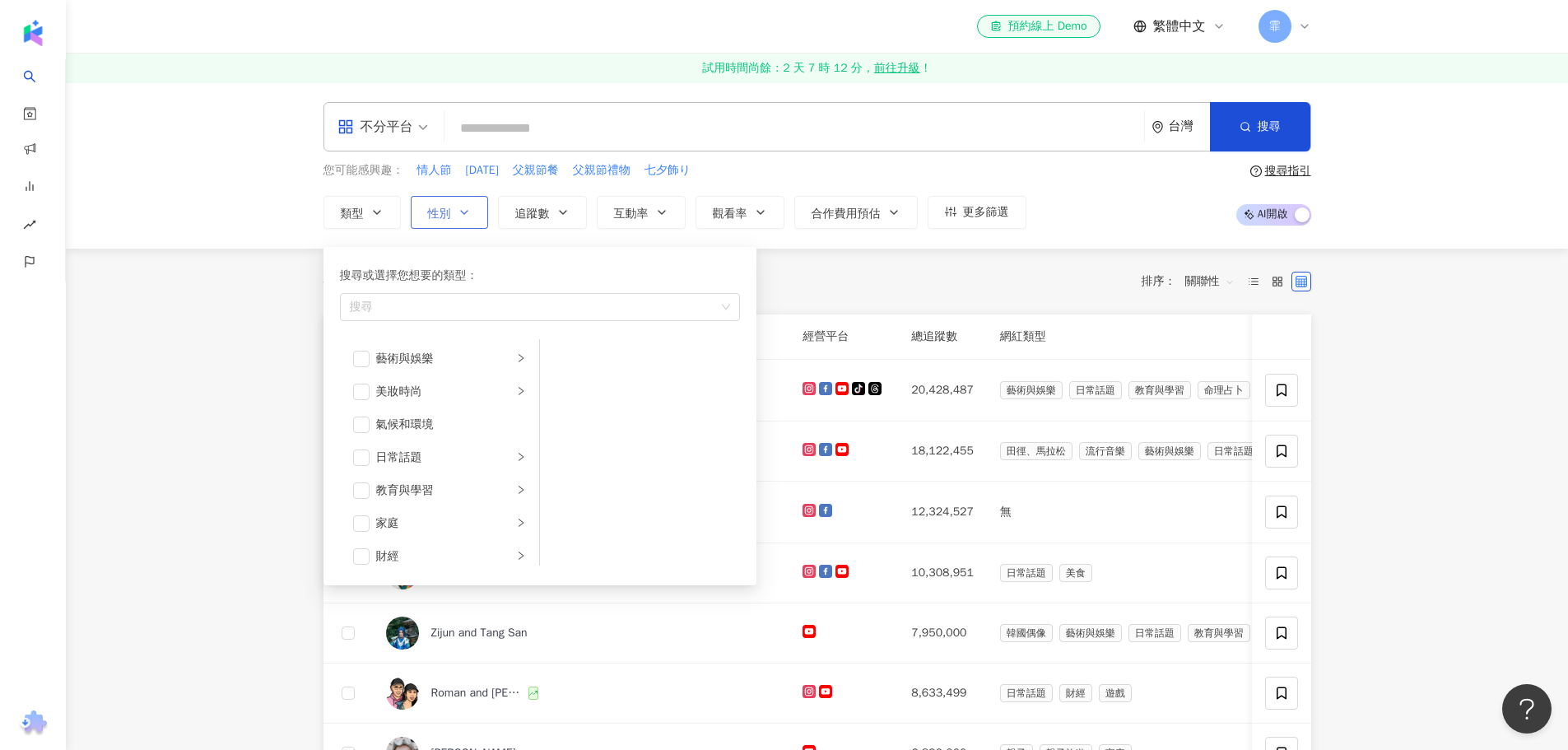 click 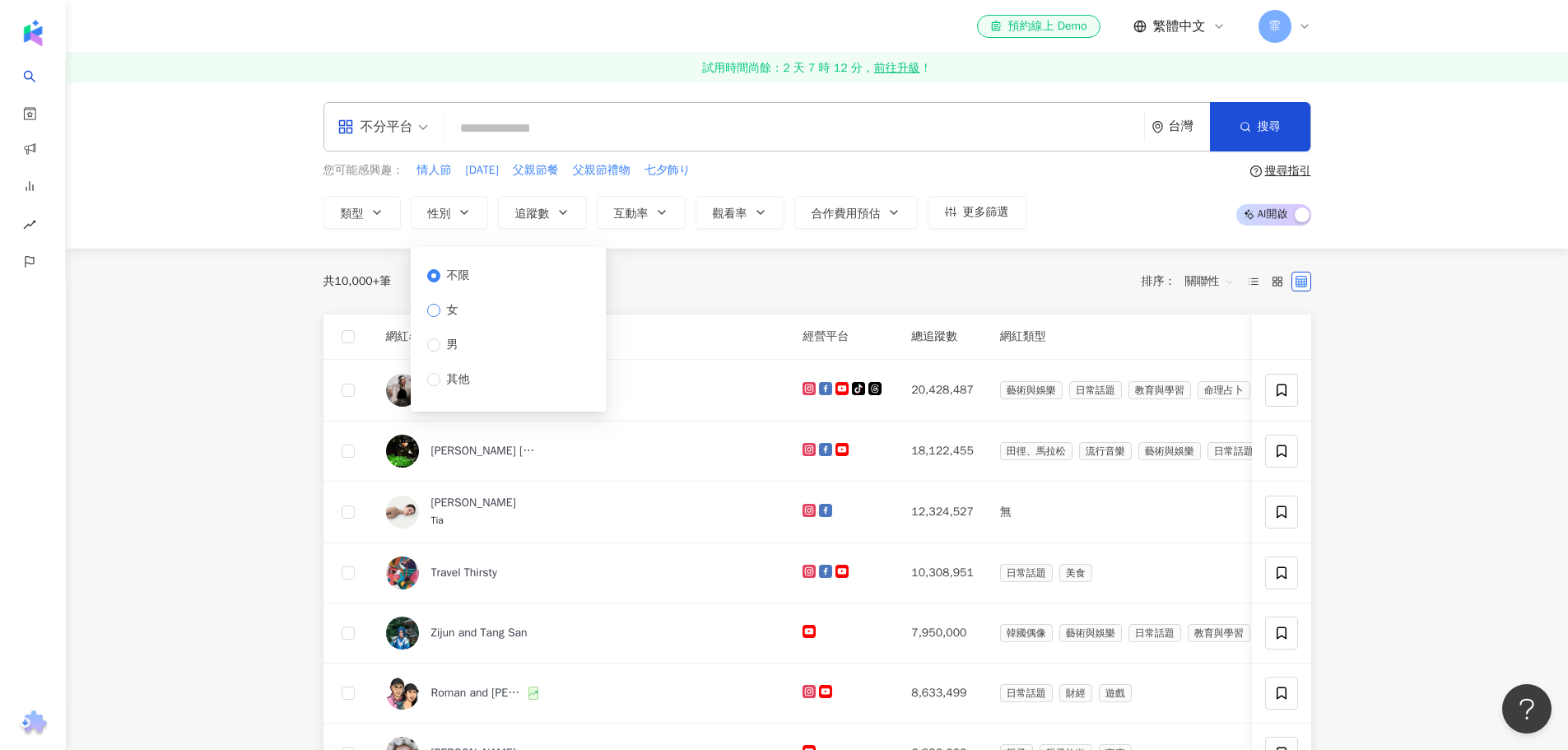 click on "女" at bounding box center [453, 310] 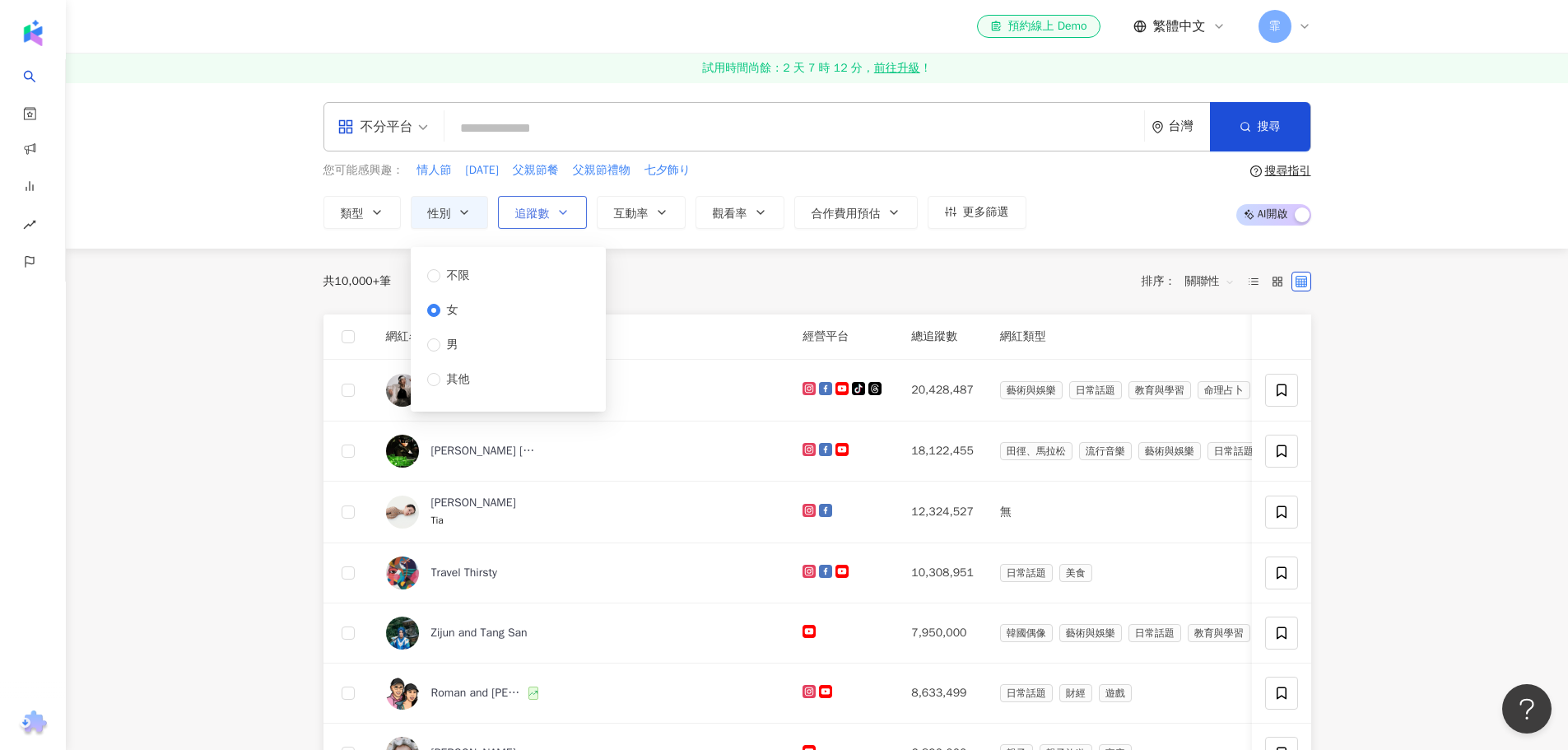click 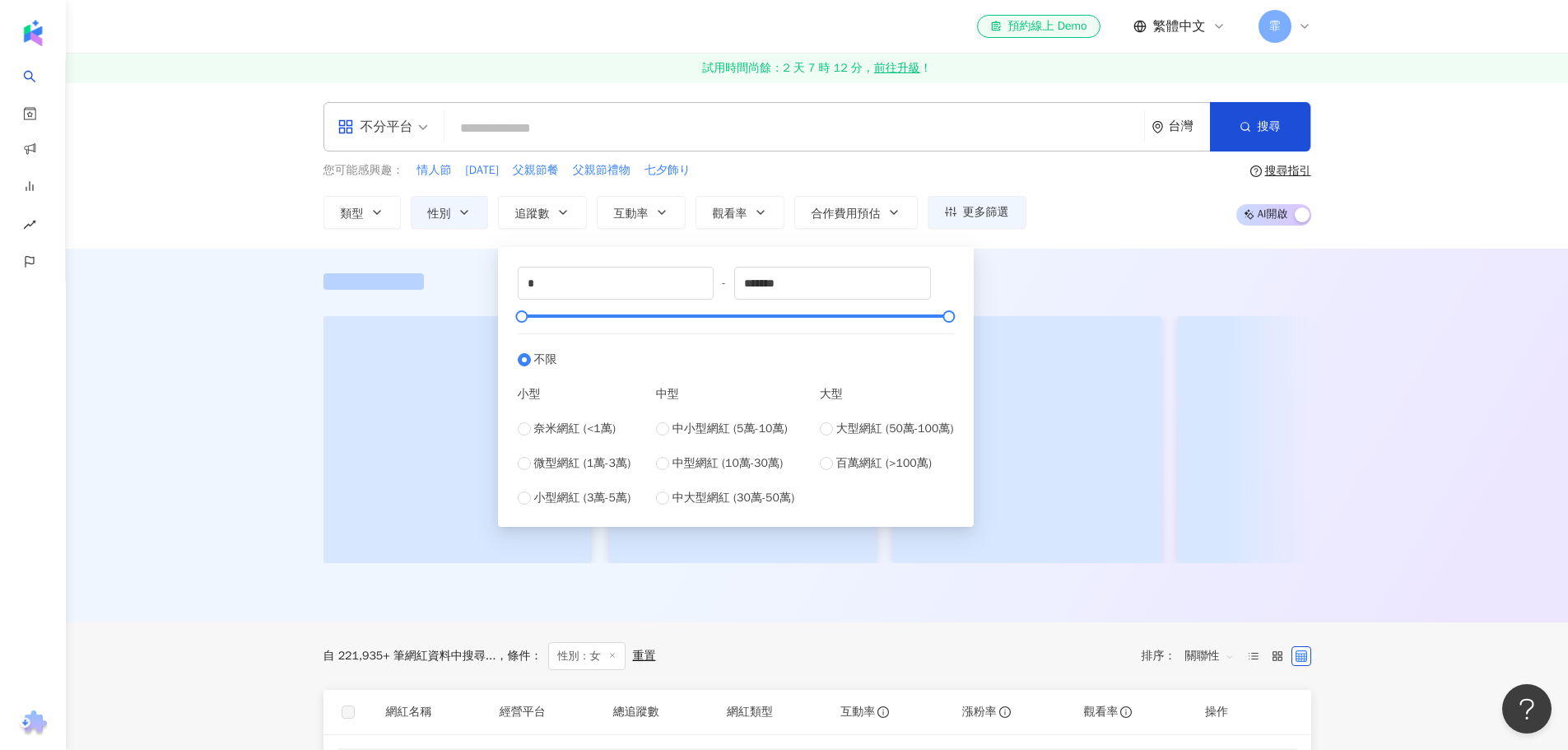click on "不分平台" at bounding box center [375, 127] 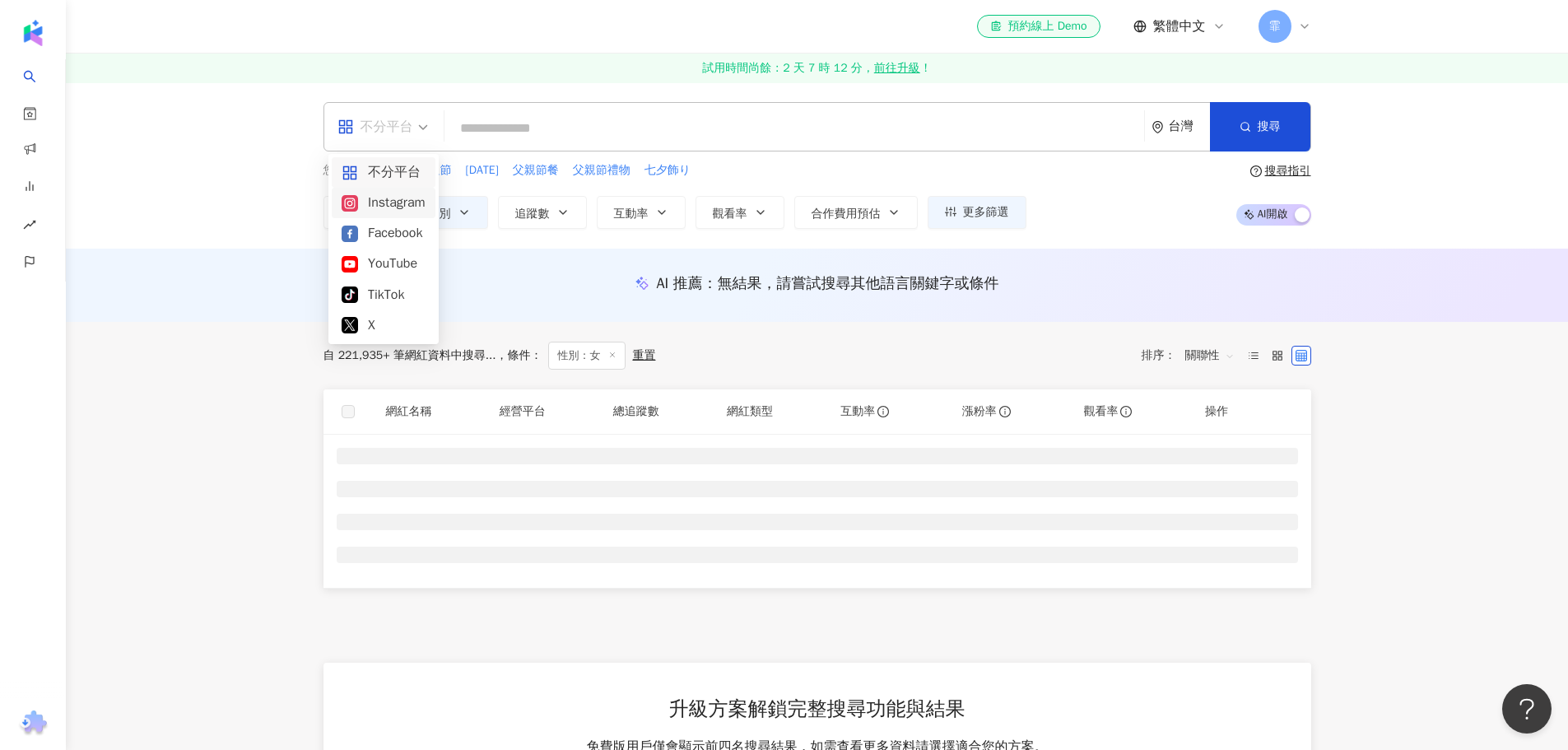 click on "Instagram" at bounding box center (384, 203) 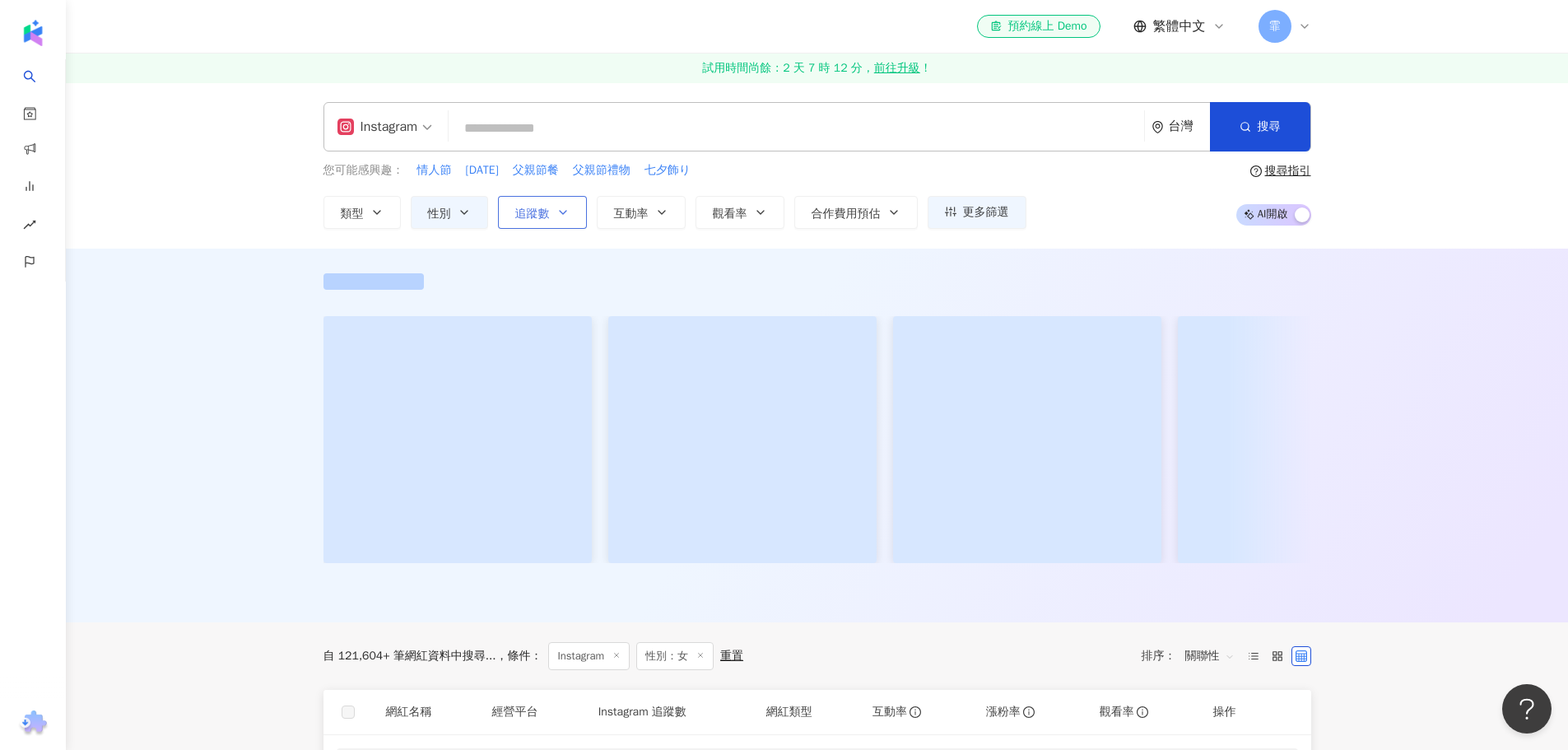 click on "追蹤數" at bounding box center [542, 212] 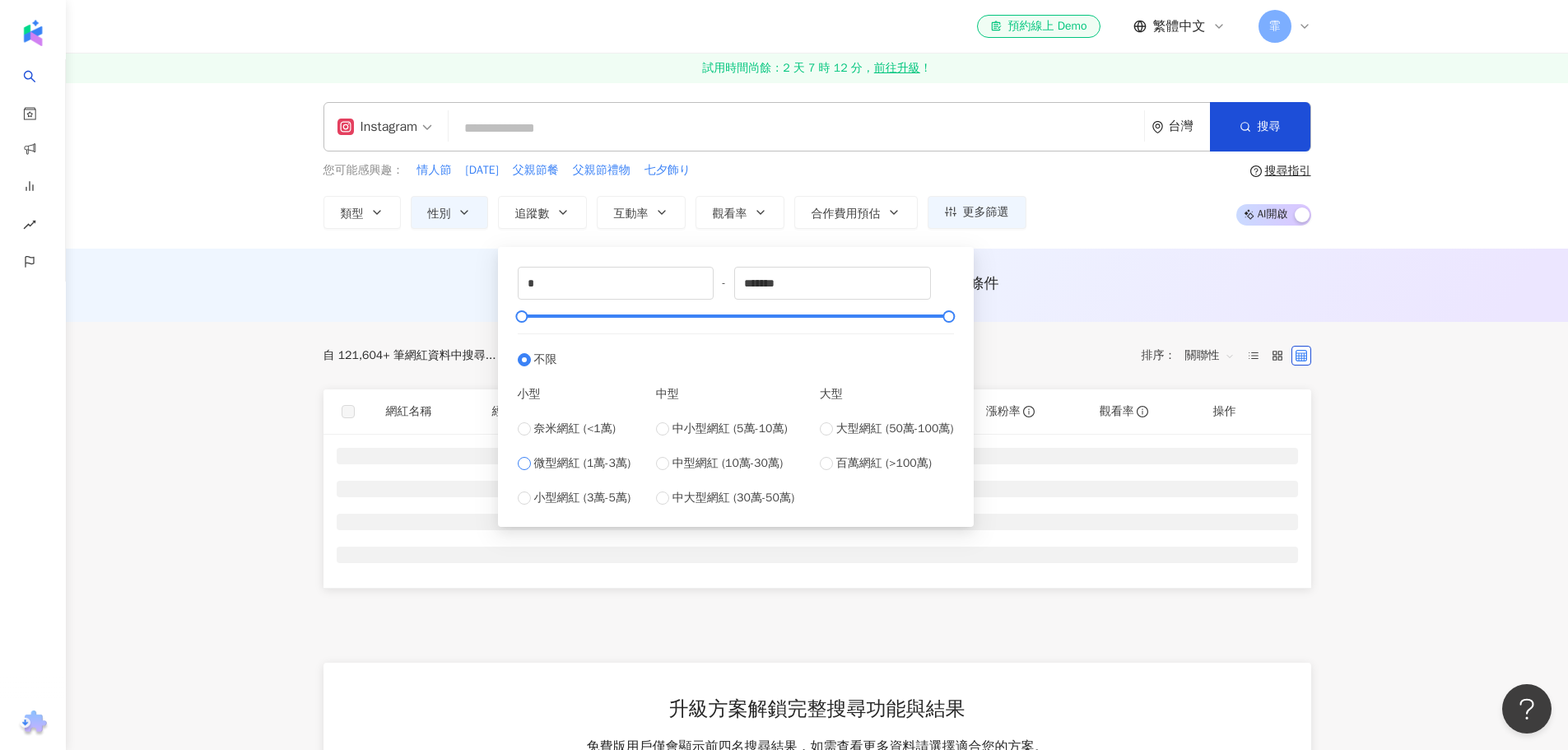 type on "*****" 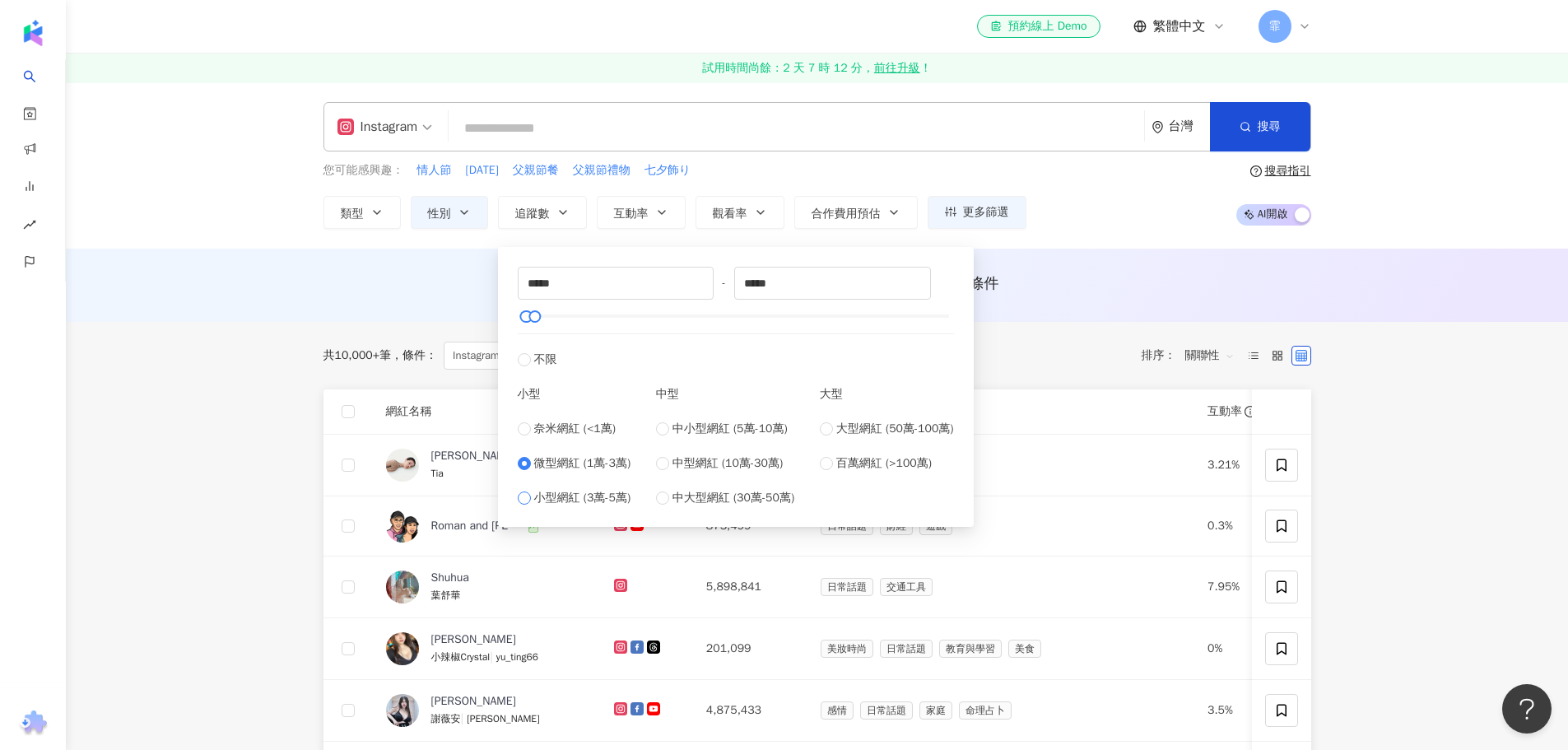 type on "*****" 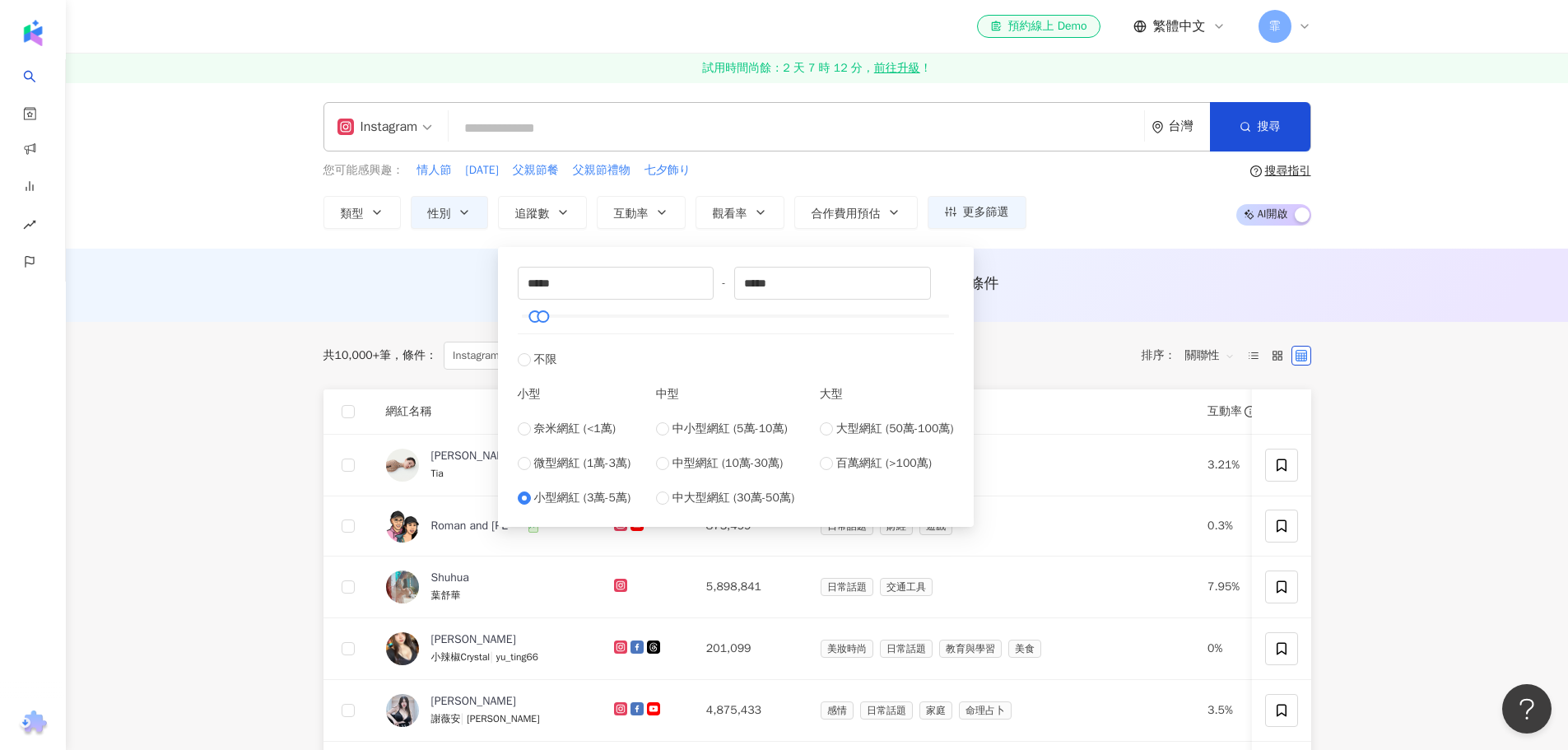 click on "共  10,000+  筆 條件 ： Instagram 性別：女 重置 排序： 關聯性" at bounding box center [817, 356] 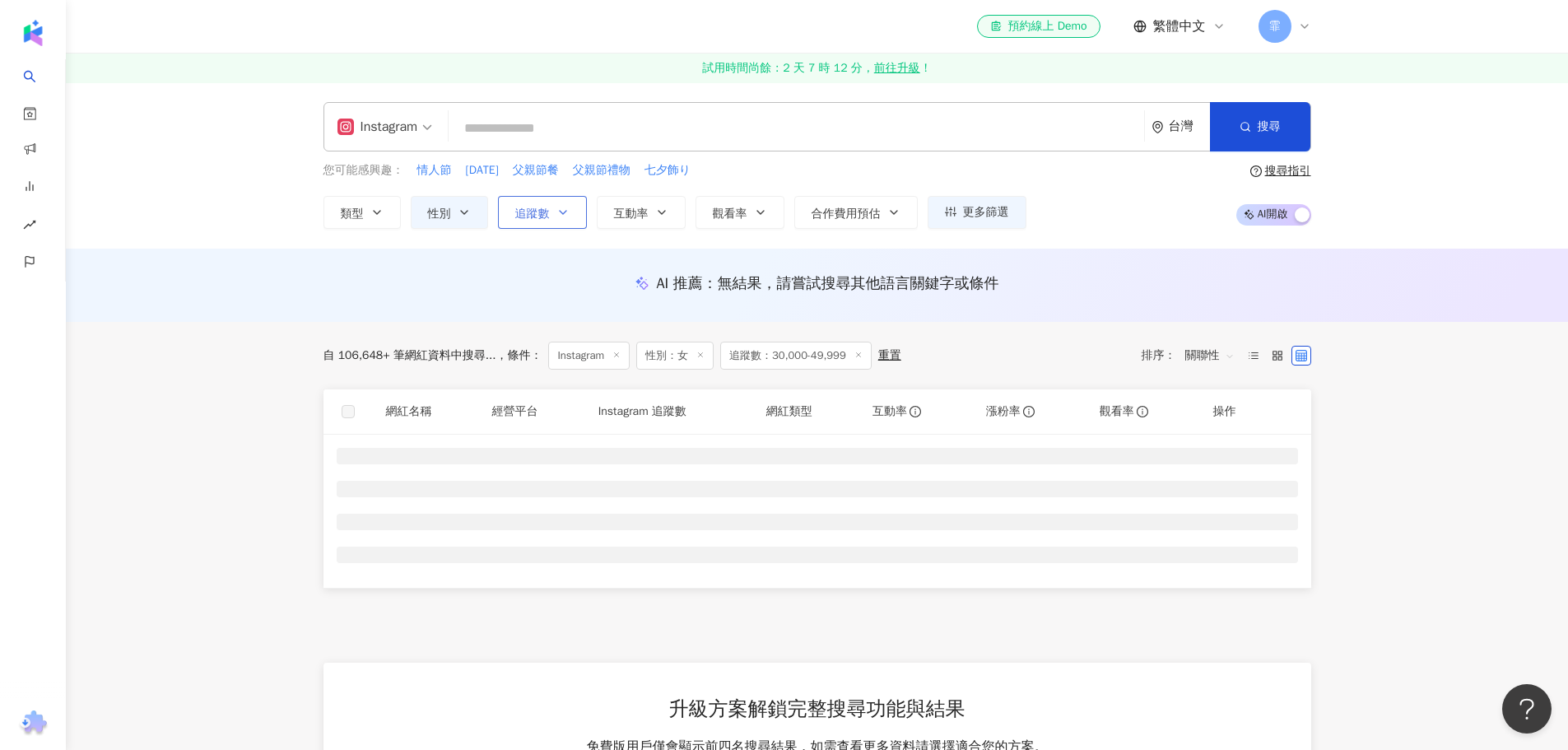 click on "追蹤數" at bounding box center (533, 214) 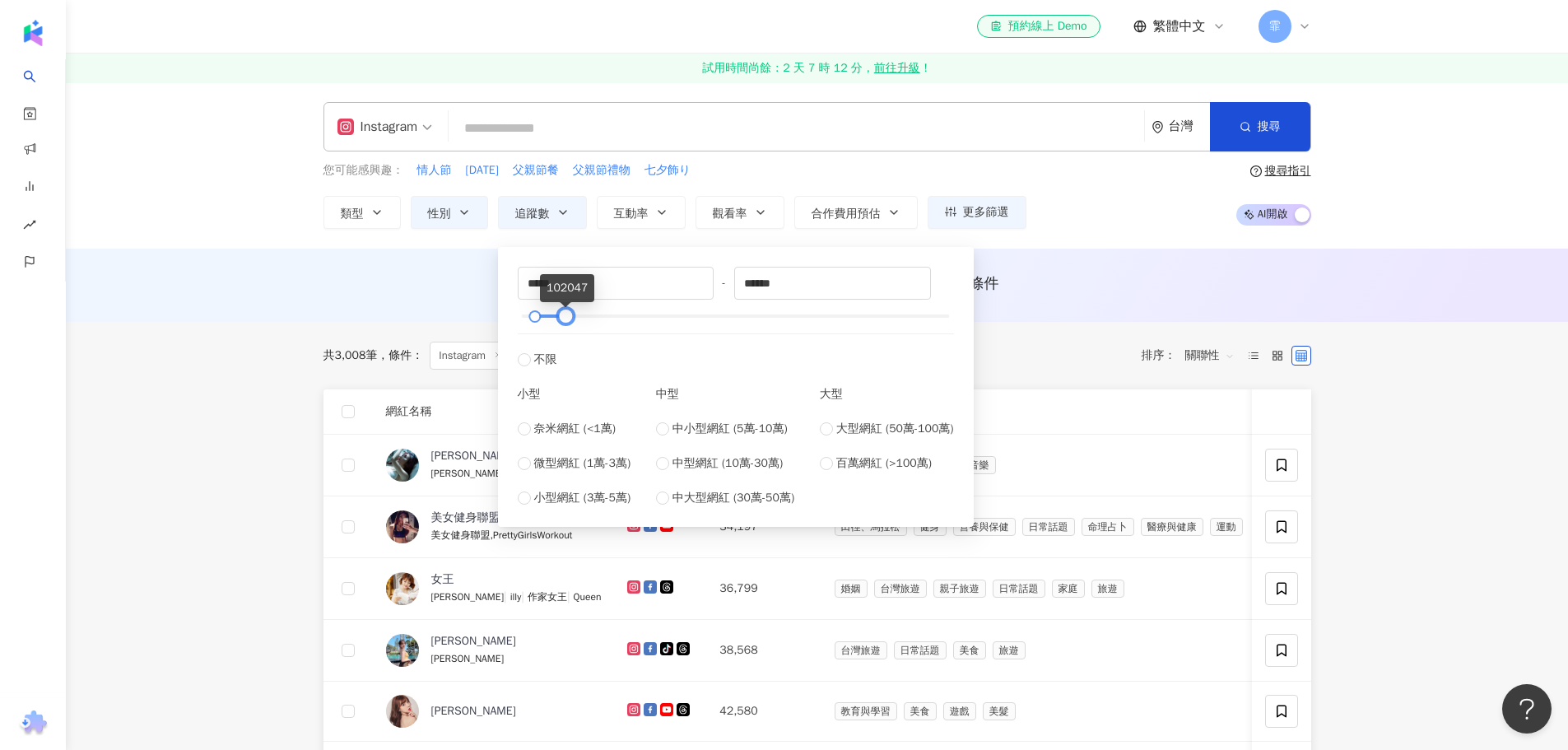 drag, startPoint x: 541, startPoint y: 314, endPoint x: 563, endPoint y: 314, distance: 22 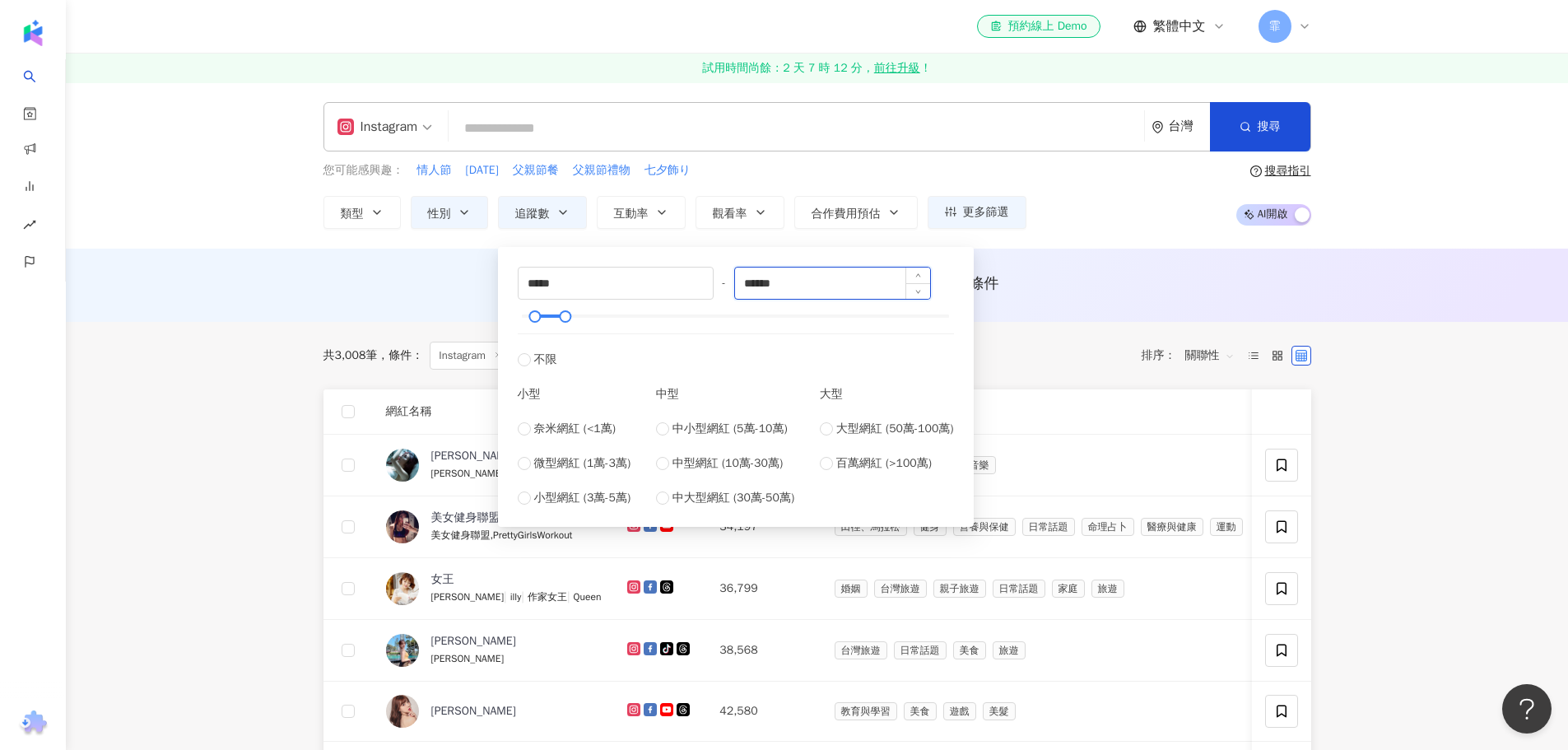 click on "******" at bounding box center (832, 283) 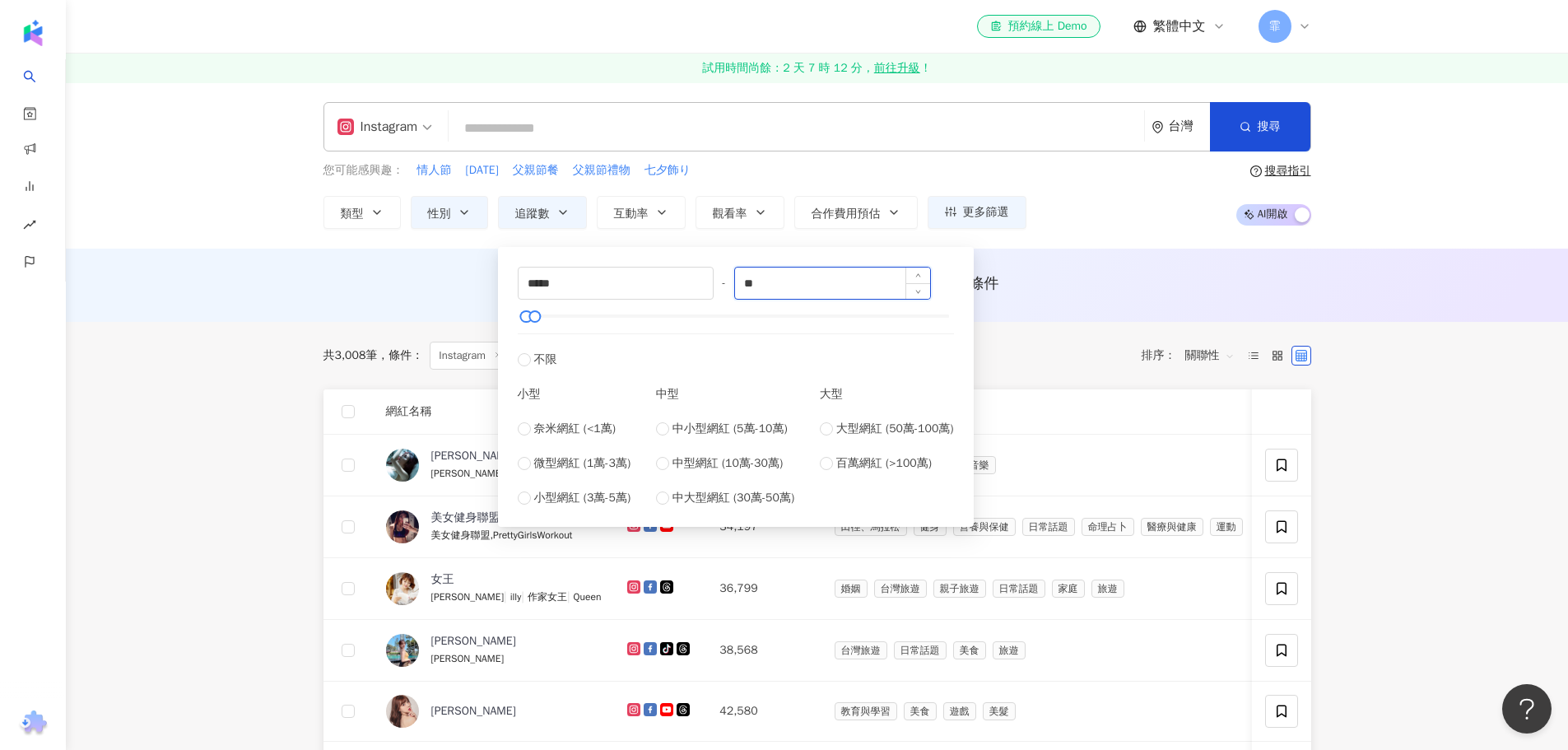 type on "*" 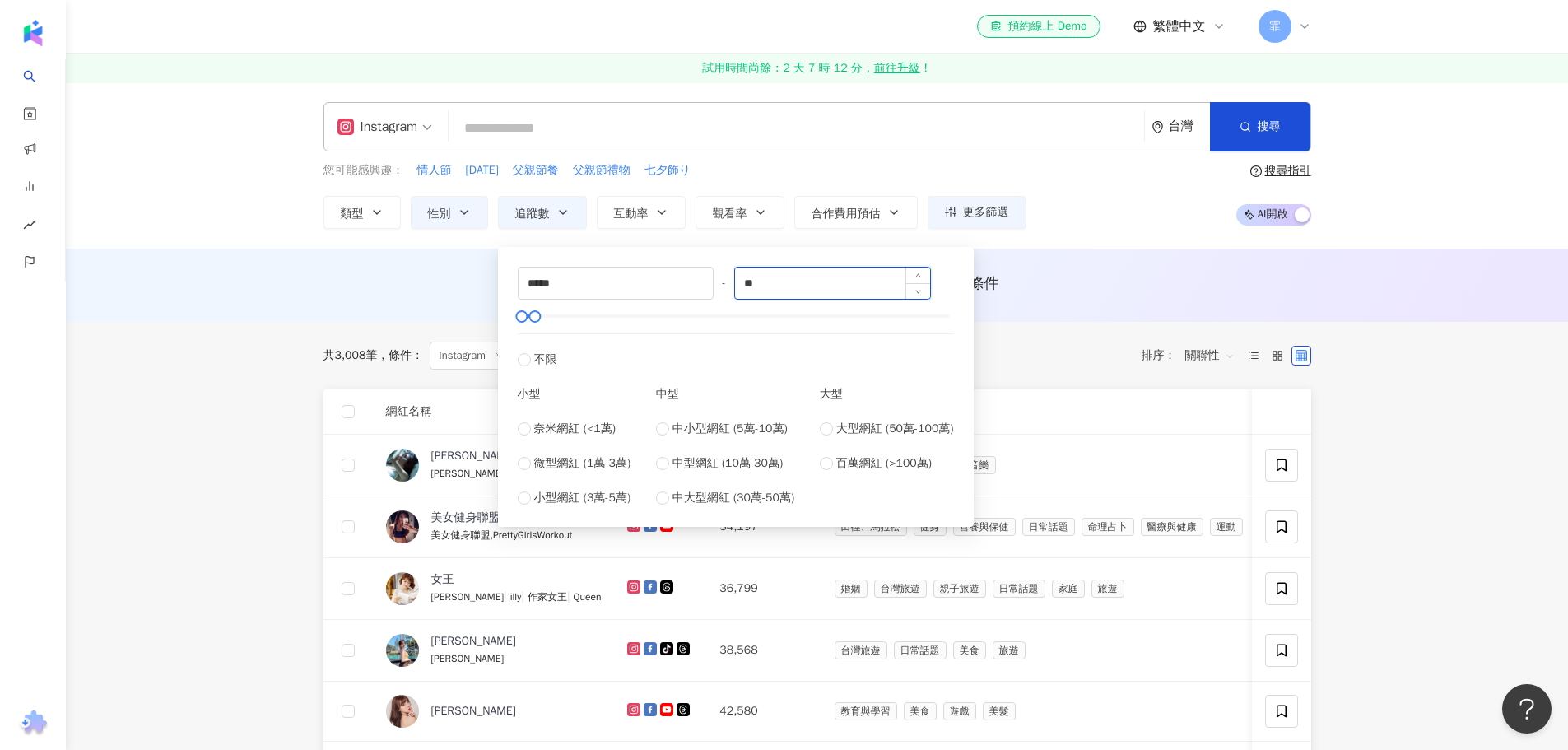 type on "*" 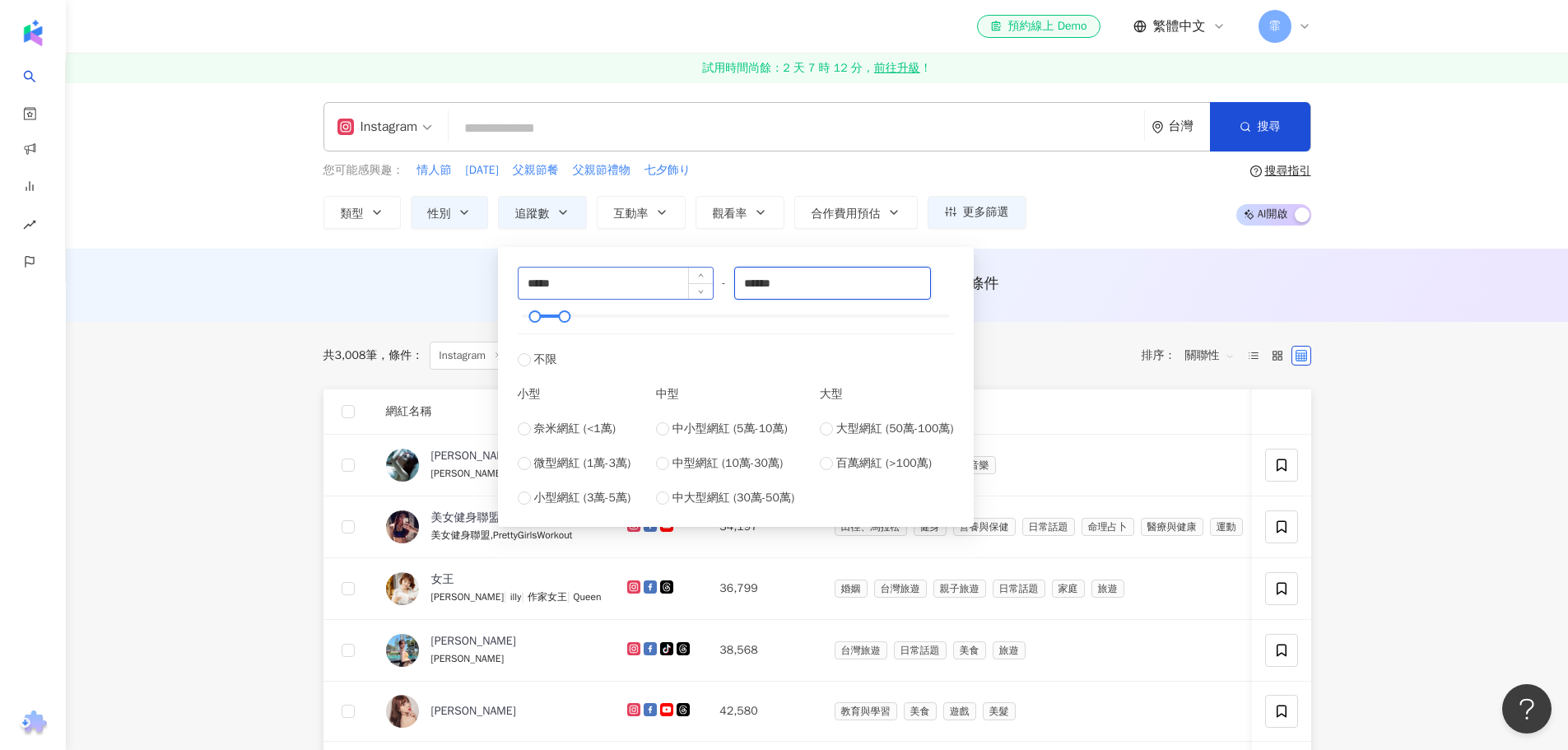 type on "******" 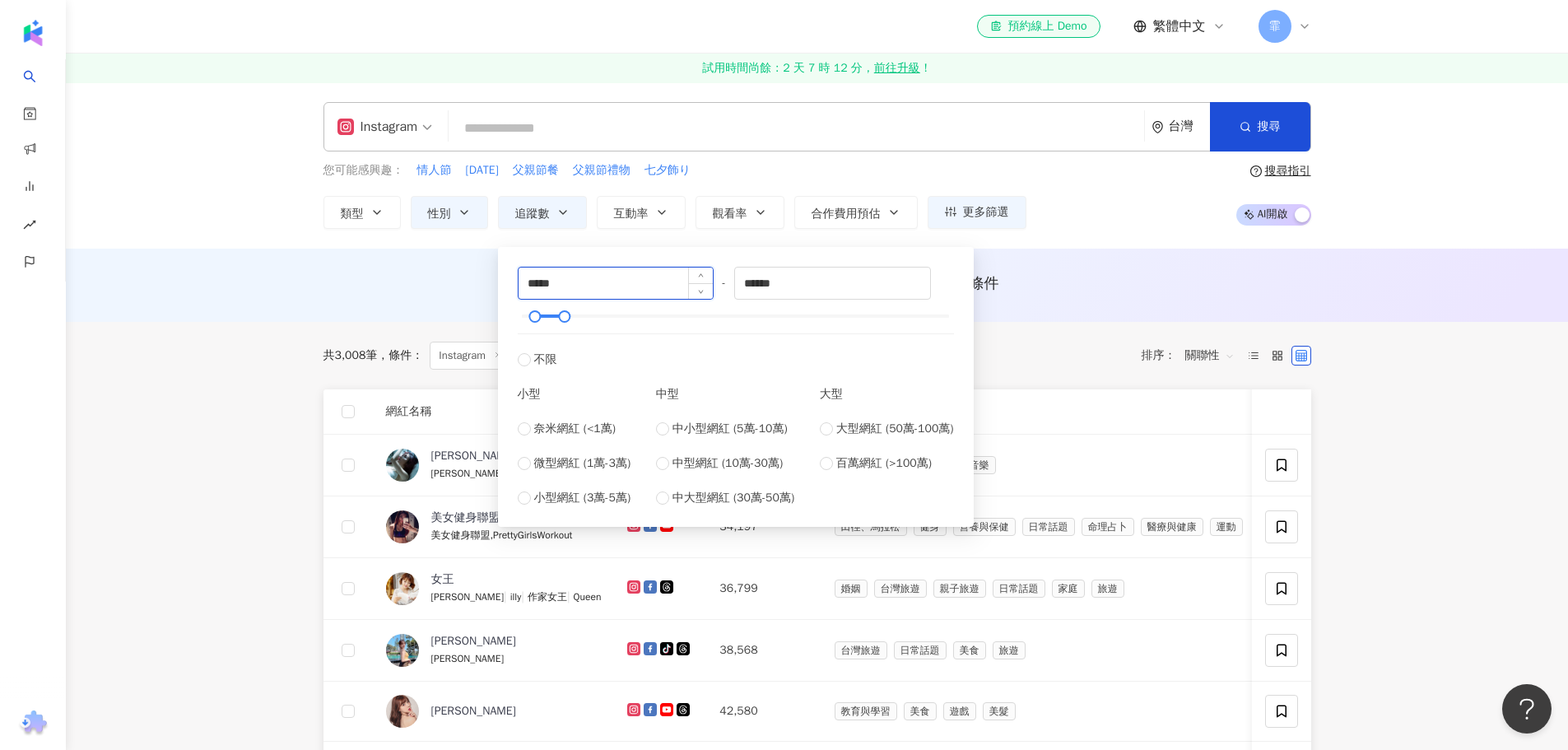 click on "*****" at bounding box center (616, 283) 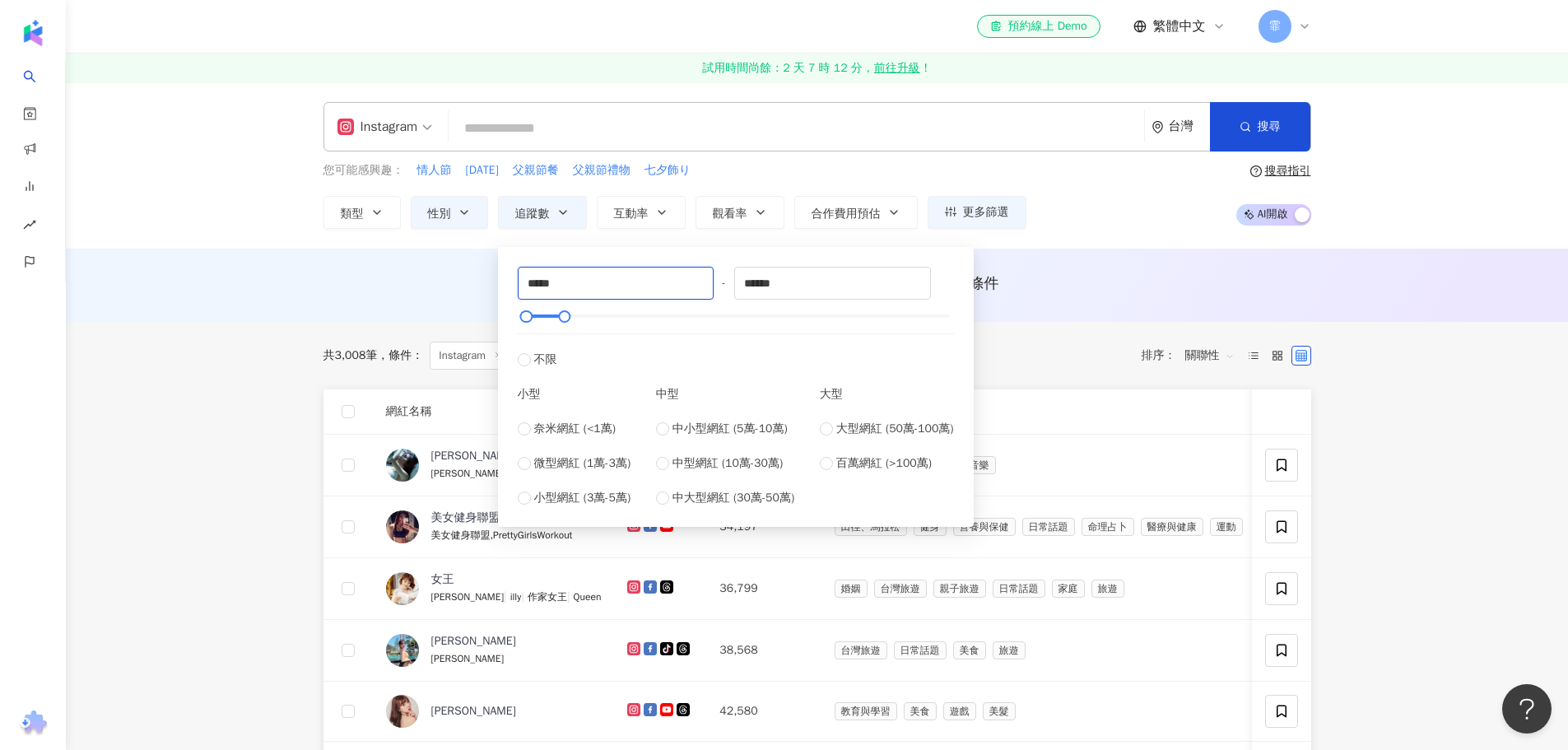 type on "*****" 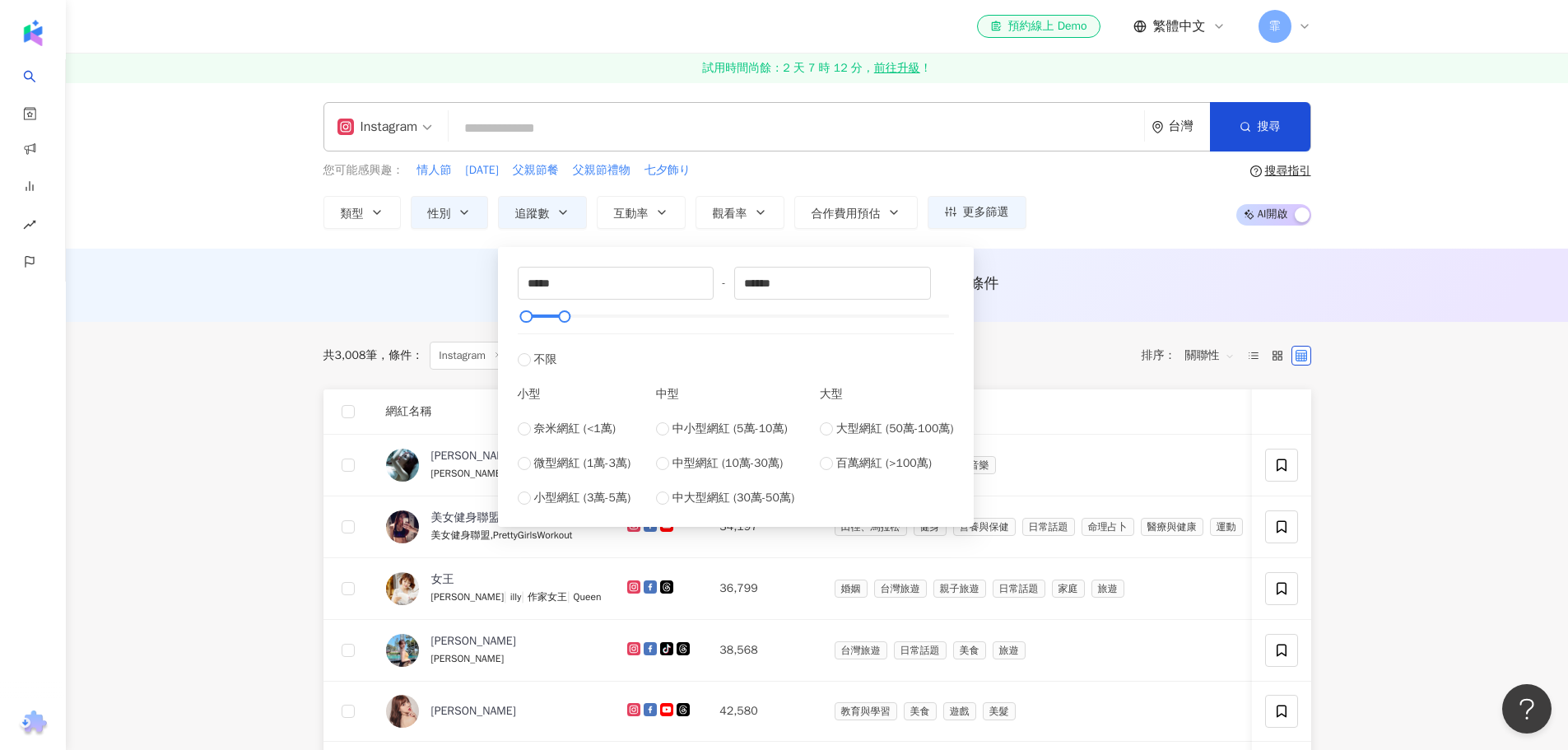 click on "*****  -  ****** 不限 小型 奈米網紅 (<1萬) 微型網紅 (1萬-3萬) 小型網紅 (3萬-5萬) 中型 中小型網紅 (5萬-10萬) 中型網紅 (10萬-30萬) 中大型網紅 (30萬-50萬) 大型 大型網紅 (50萬-100萬) 百萬網紅 (>100萬)" at bounding box center (736, 387) 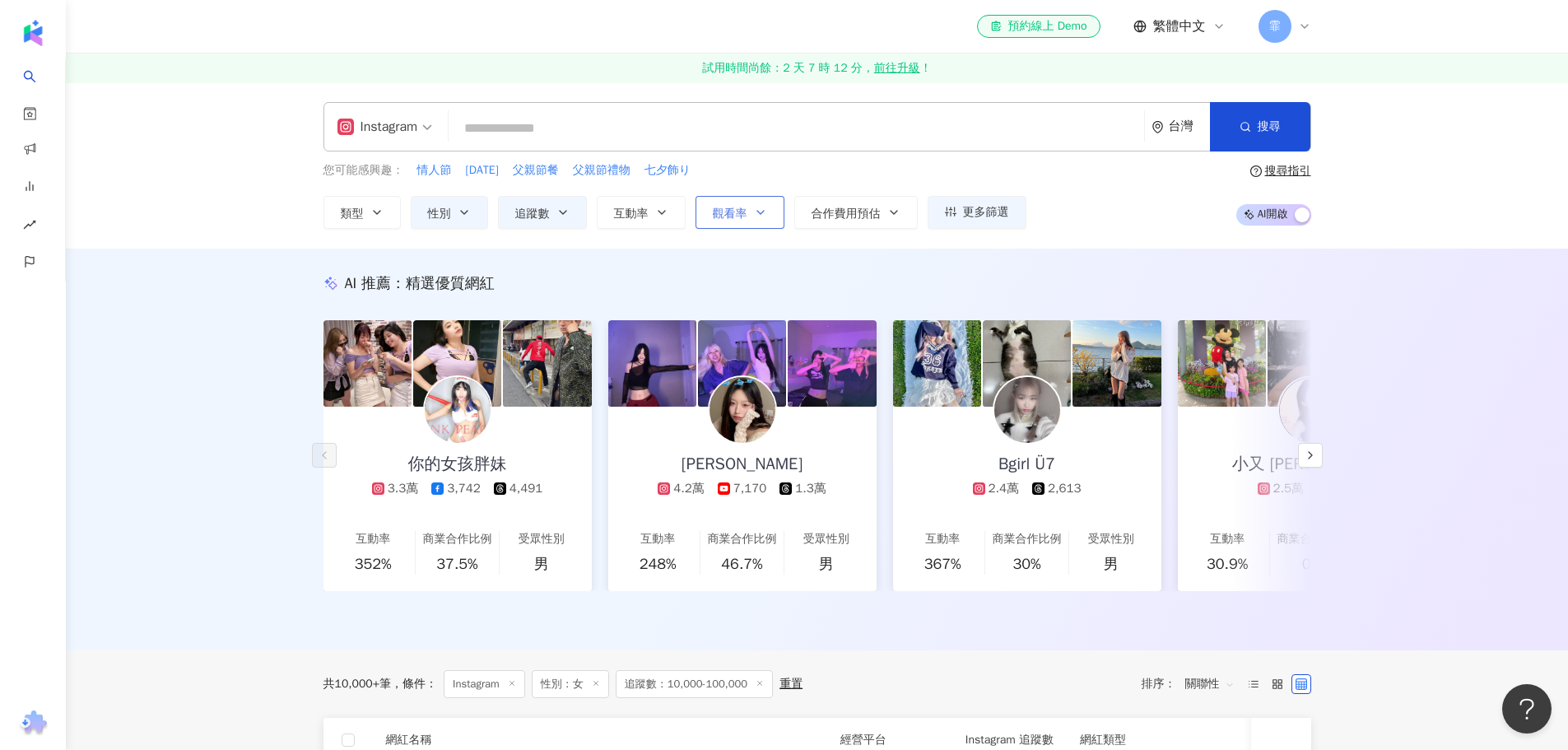 click on "觀看率" at bounding box center [740, 212] 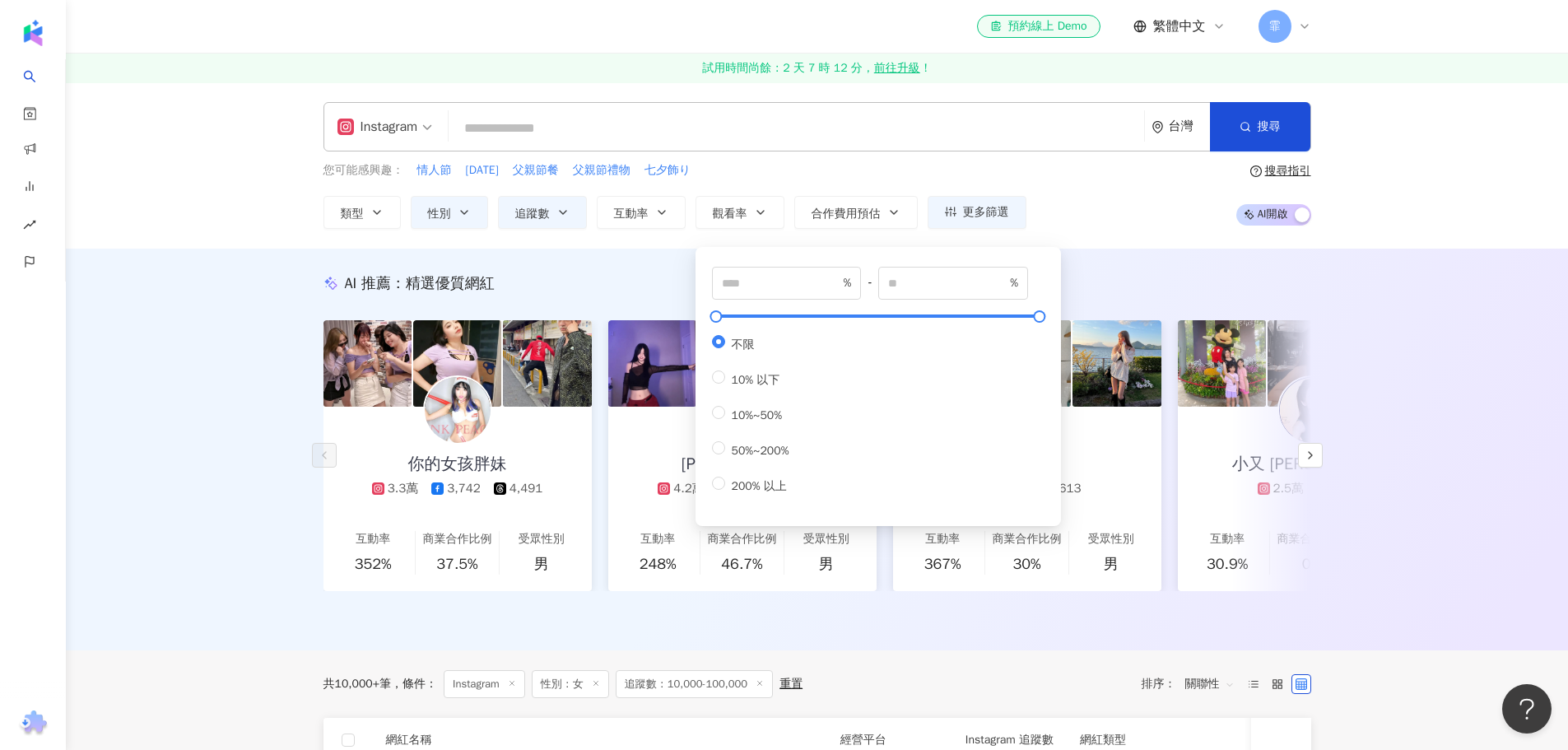 click on "您可能感興趣： 情人節  母親節  父親節餐  父親節禮物  七夕飾り  類型 性別 追蹤數 互動率 觀看率 合作費用預估  更多篩選 不限 女 男 其他 *****  -  ****** 不限 小型 奈米網紅 (<1萬) 微型網紅 (1萬-3萬) 小型網紅 (3萬-5萬) 中型 中小型網紅 (5萬-10萬) 中型網紅 (10萬-30萬) 中大型網紅 (30萬-50萬) 大型 大型網紅 (50萬-100萬) 百萬網紅 (>100萬) %  -  % 不限 10% 以下 10%~50% 50%~200% 200% 以上 搜尋指引 AI  開啟 AI  關閉" at bounding box center (817, 195) 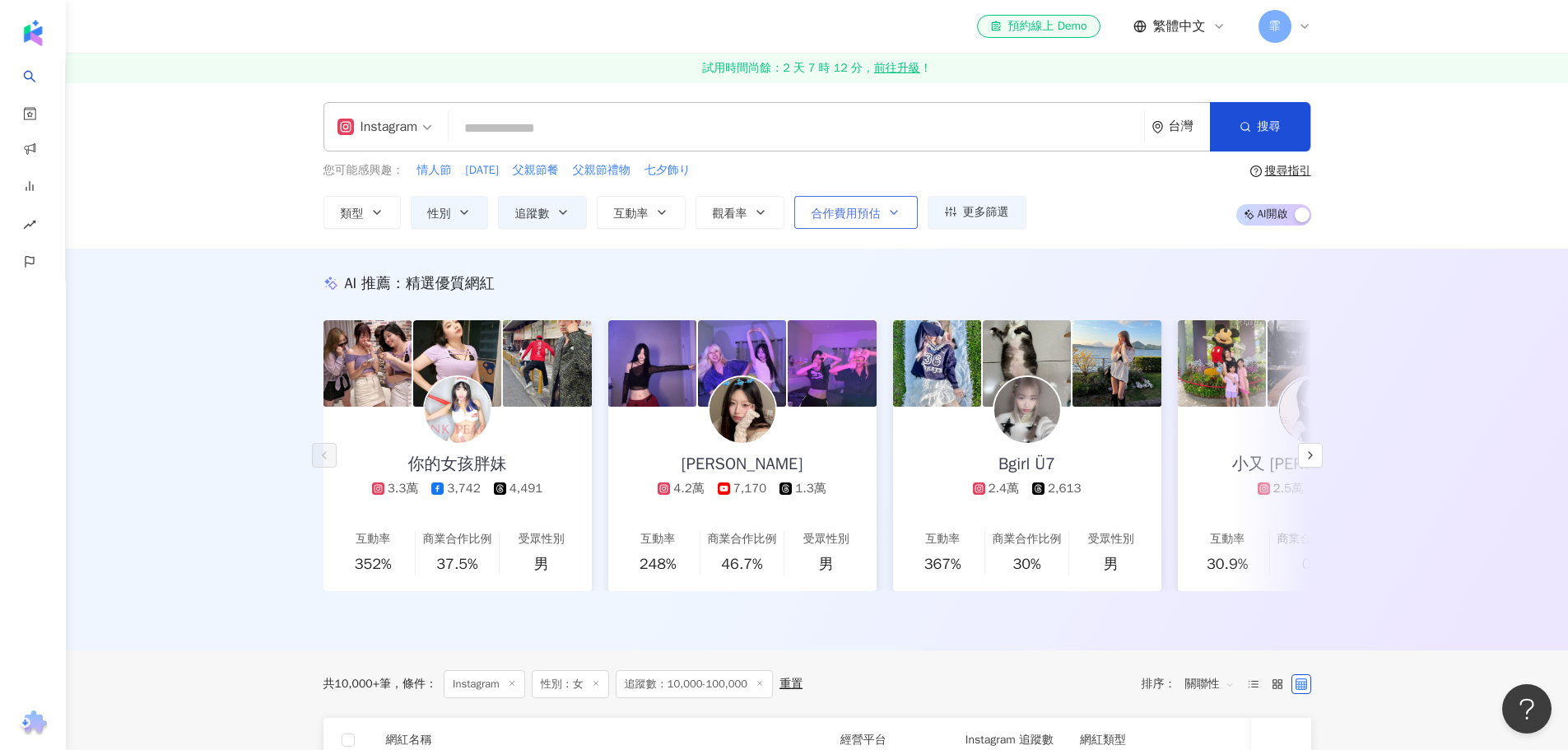 click 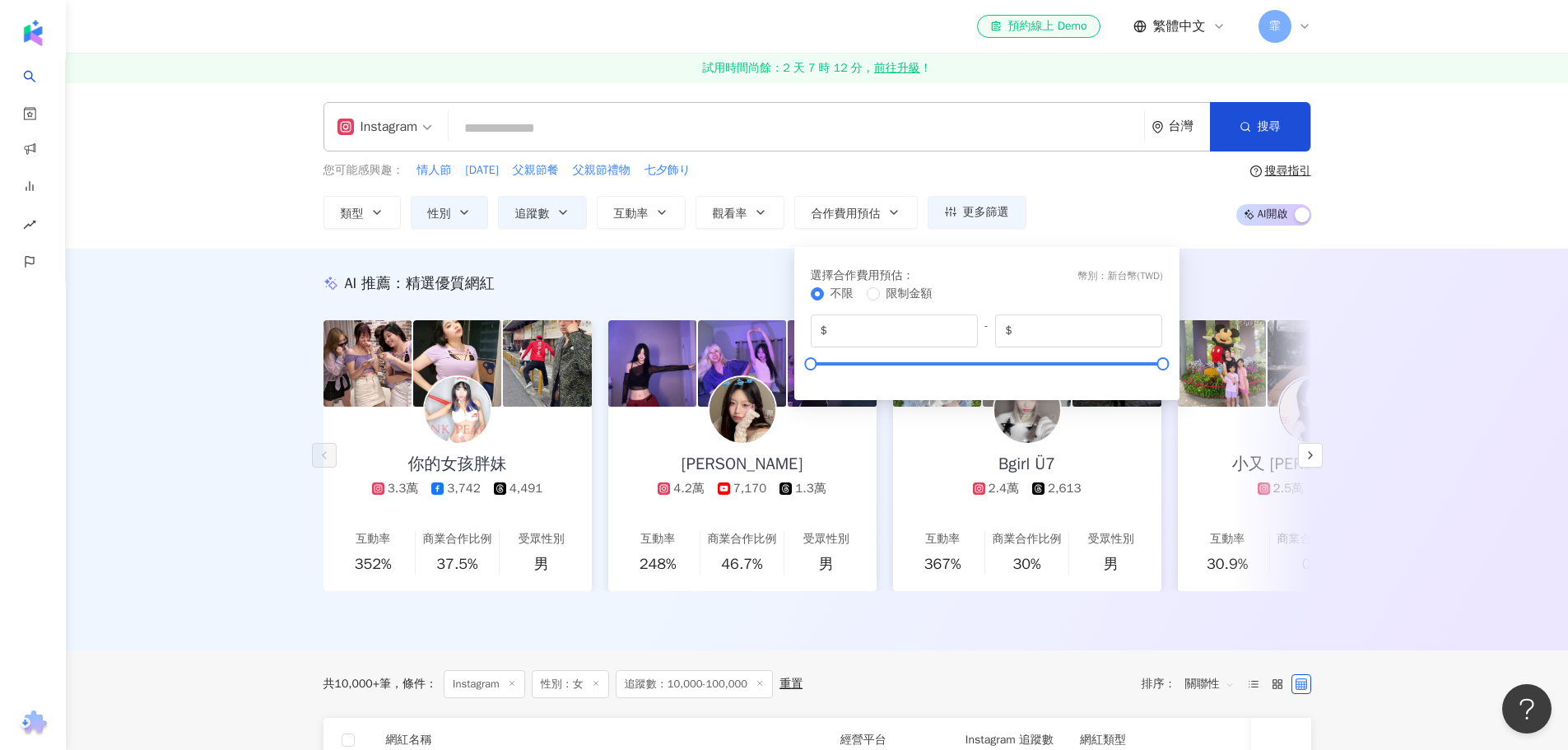 click on "您可能感興趣： 情人節  母親節  父親節餐  父親節禮物  七夕飾り  類型 性別 追蹤數 互動率 觀看率 合作費用預估  更多篩選 不限 女 男 其他 *****  -  ****** 不限 小型 奈米網紅 (<1萬) 微型網紅 (1萬-3萬) 小型網紅 (3萬-5萬) 中型 中小型網紅 (5萬-10萬) 中型網紅 (10萬-30萬) 中大型網紅 (30萬-50萬) 大型 大型網紅 (50萬-100萬) 百萬網紅 (>100萬) %  -  % 不限 10% 以下 10%~50% 50%~200% 200% 以上 選擇合作費用預估  ： 幣別 ： 新台幣 ( TWD ) 不限 限制金額 $ *  -  $ ******* 搜尋指引 AI  開啟 AI  關閉" at bounding box center (817, 195) 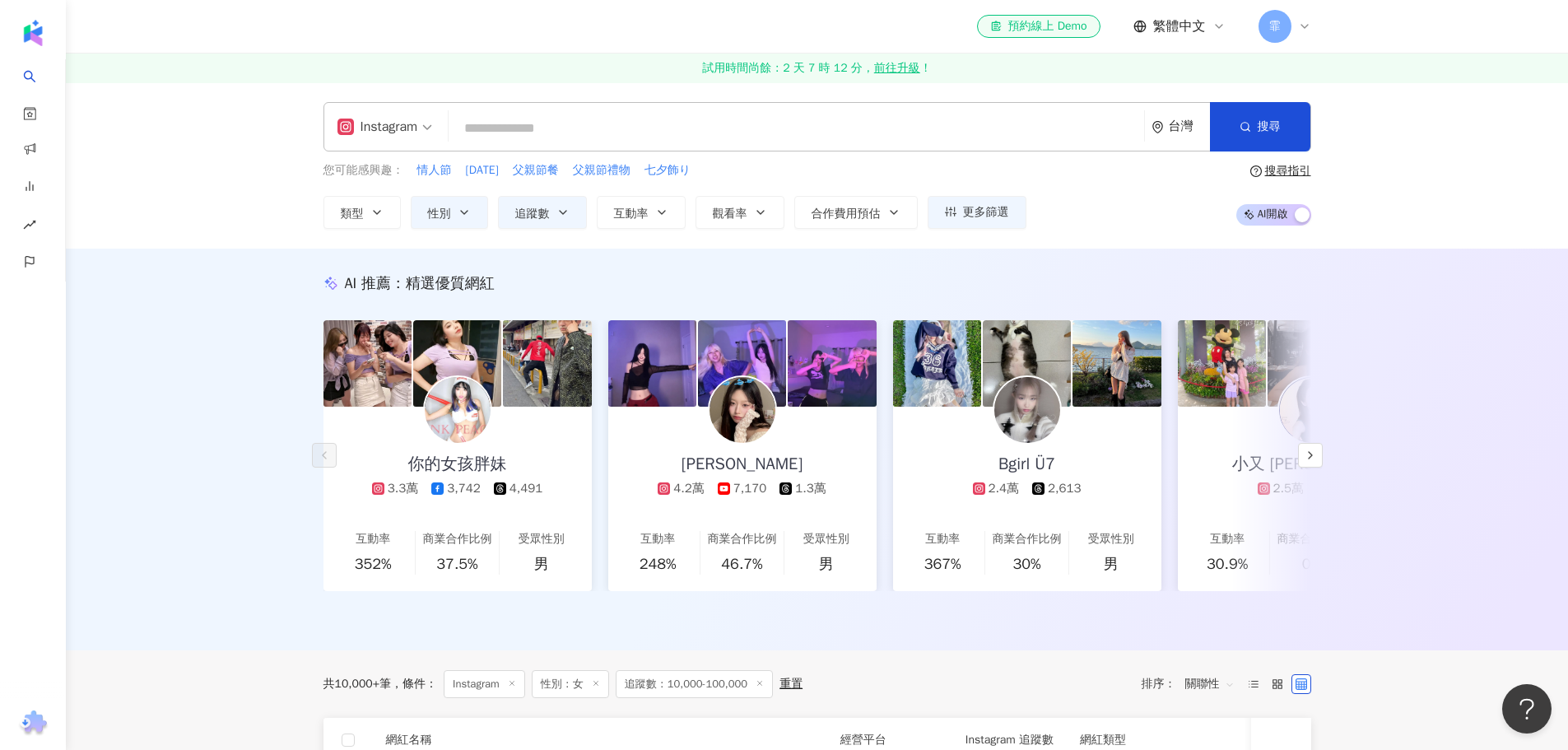 click on "AI  開啟 AI  關閉" at bounding box center [1273, 215] 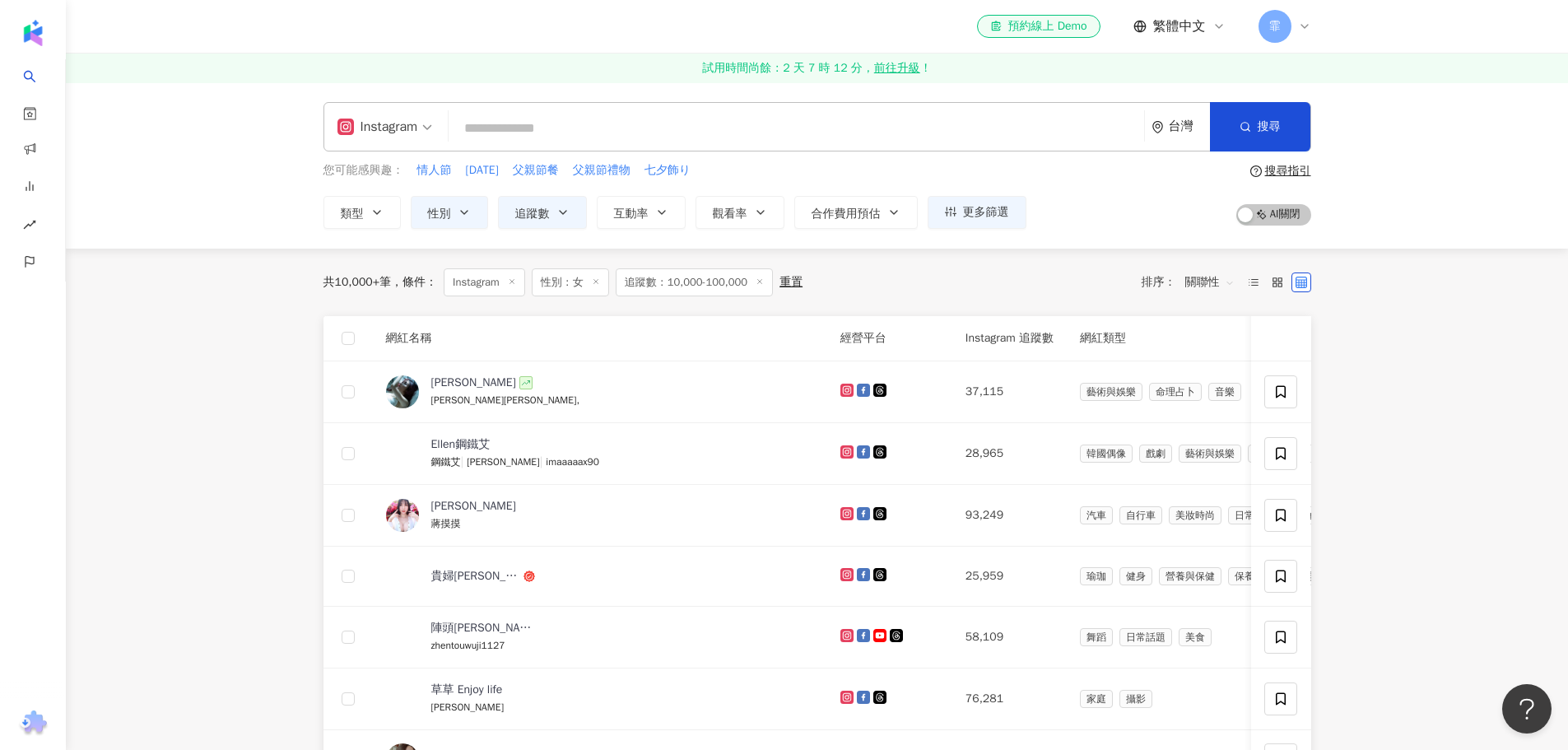 click on "您可能感興趣： 情人節  母親節  父親節餐  父親節禮物  七夕飾り  類型 性別 追蹤數 互動率 觀看率 合作費用預估  更多篩選 不限 女 男 其他 *****  -  ****** 不限 小型 奈米網紅 (<1萬) 微型網紅 (1萬-3萬) 小型網紅 (3萬-5萬) 中型 中小型網紅 (5萬-10萬) 中型網紅 (10萬-30萬) 中大型網紅 (30萬-50萬) 大型 大型網紅 (50萬-100萬) 百萬網紅 (>100萬) %  -  % 不限 10% 以下 10%~50% 50%~200% 200% 以上 選擇合作費用預估  ： 幣別 ： 新台幣 ( TWD ) 不限 限制金額 $ *  -  $ ******* 搜尋指引 AI  開啟 AI  關閉" at bounding box center [817, 195] 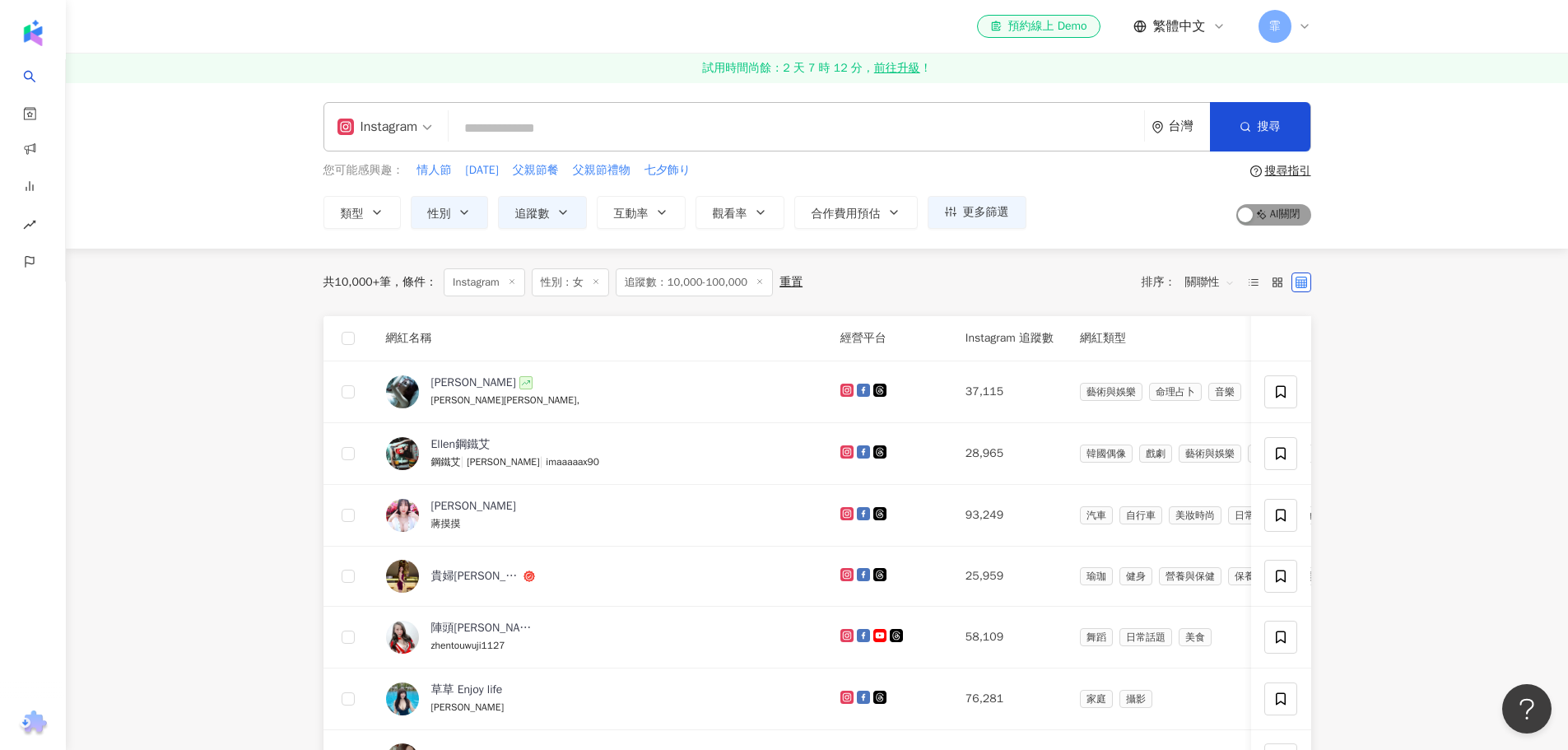 click on "AI  開啟 AI  關閉" at bounding box center (1273, 215) 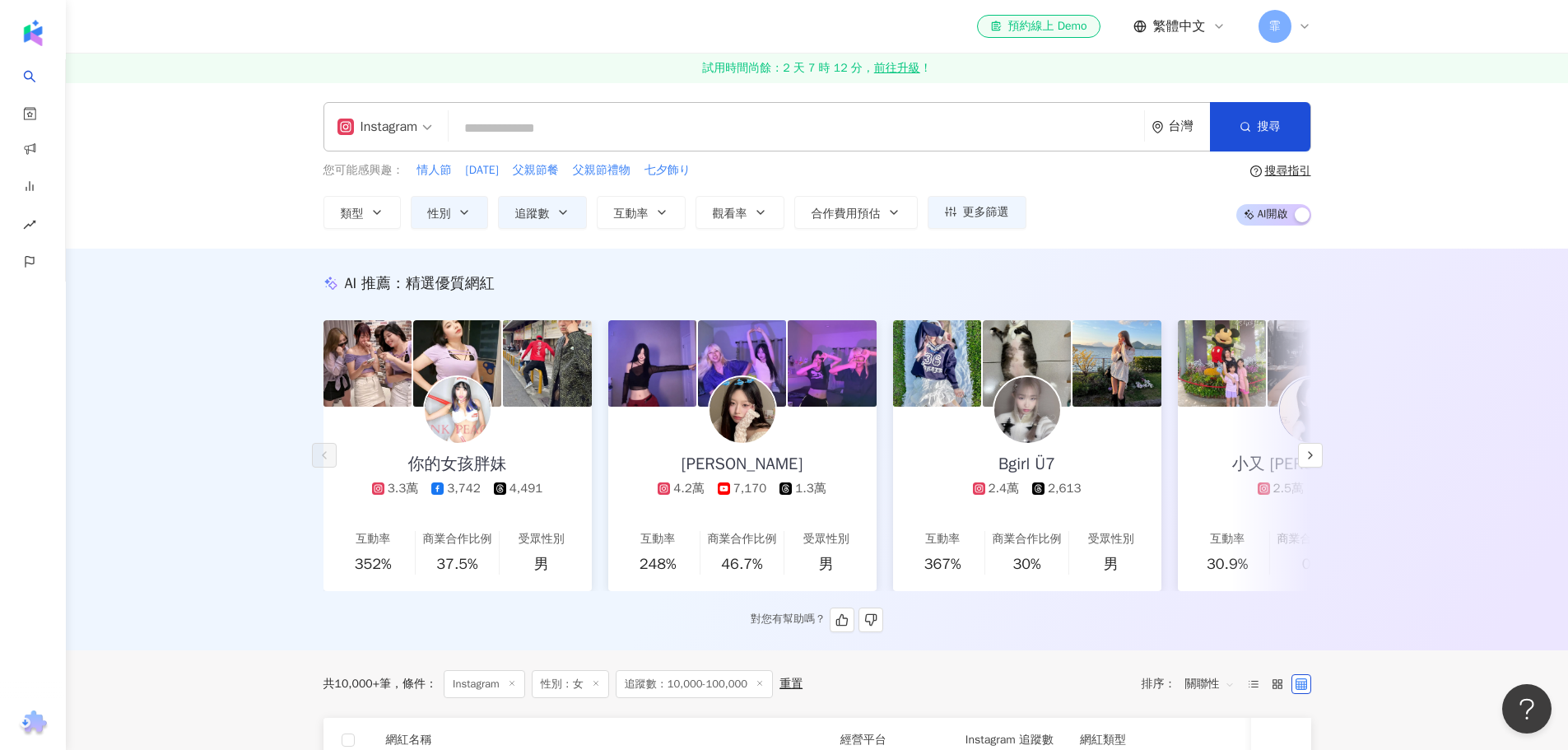 drag, startPoint x: 521, startPoint y: 358, endPoint x: 468, endPoint y: 358, distance: 53 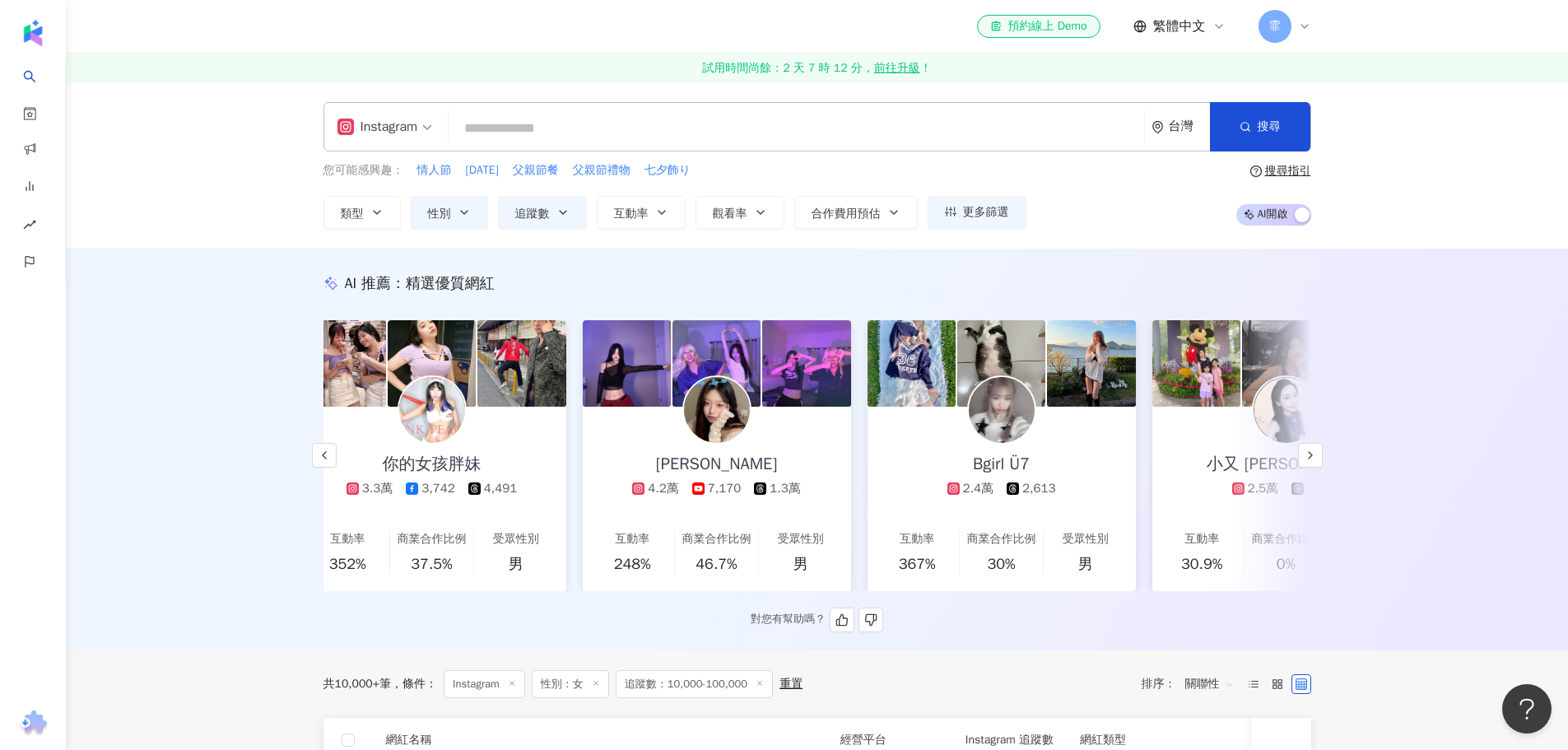 scroll, scrollTop: 0, scrollLeft: 31, axis: horizontal 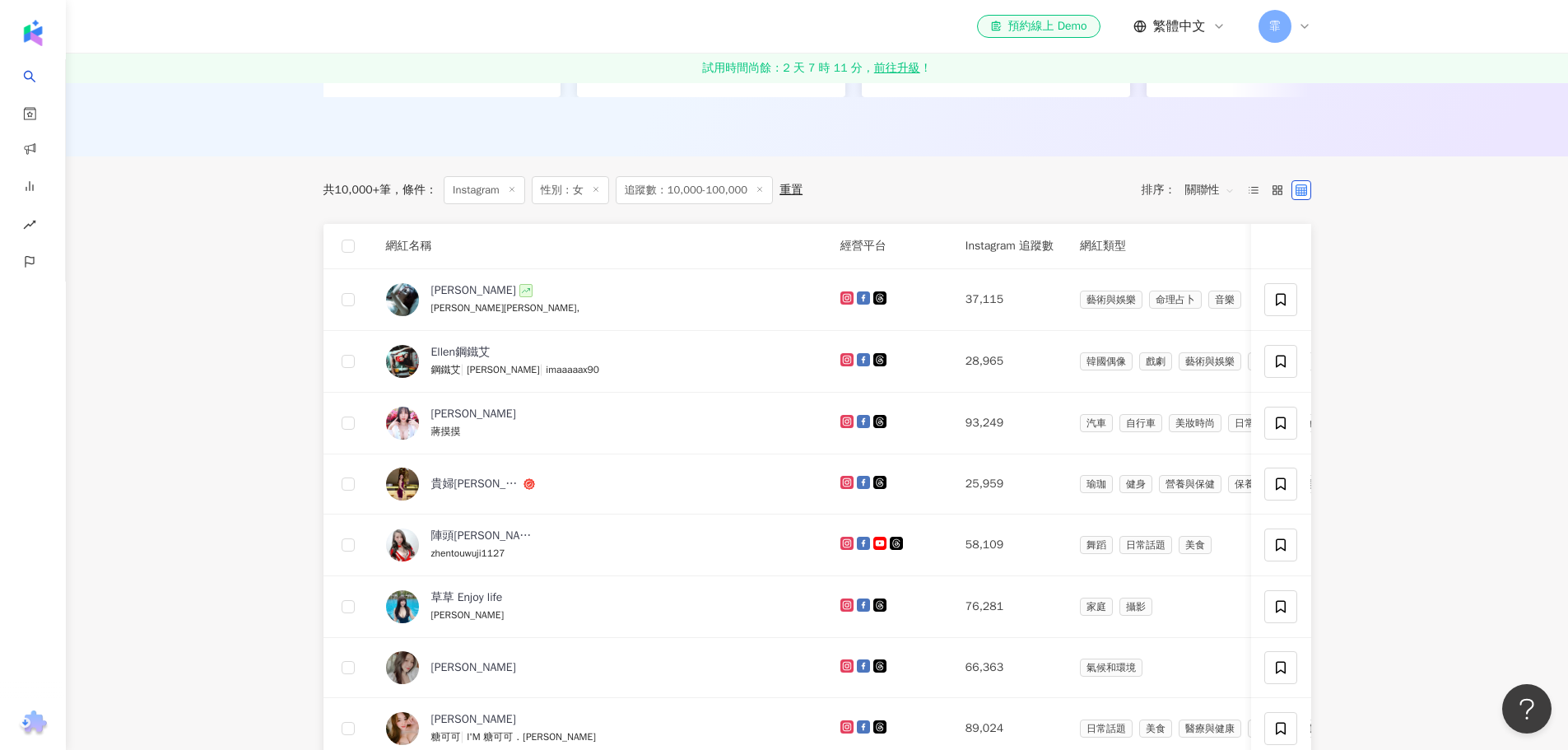 click on "關聯性" at bounding box center (1210, 190) 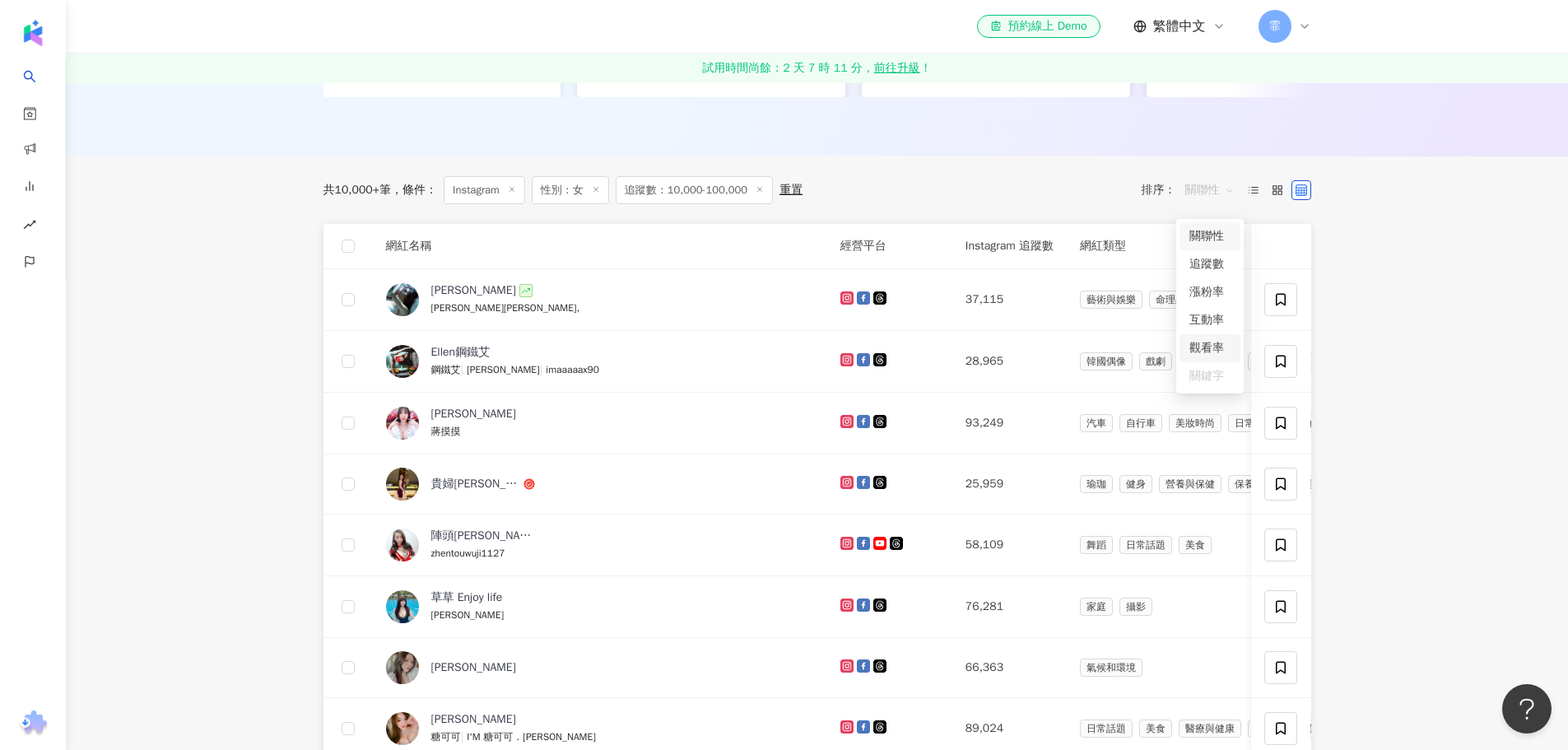 click on "觀看率" at bounding box center (1210, 348) 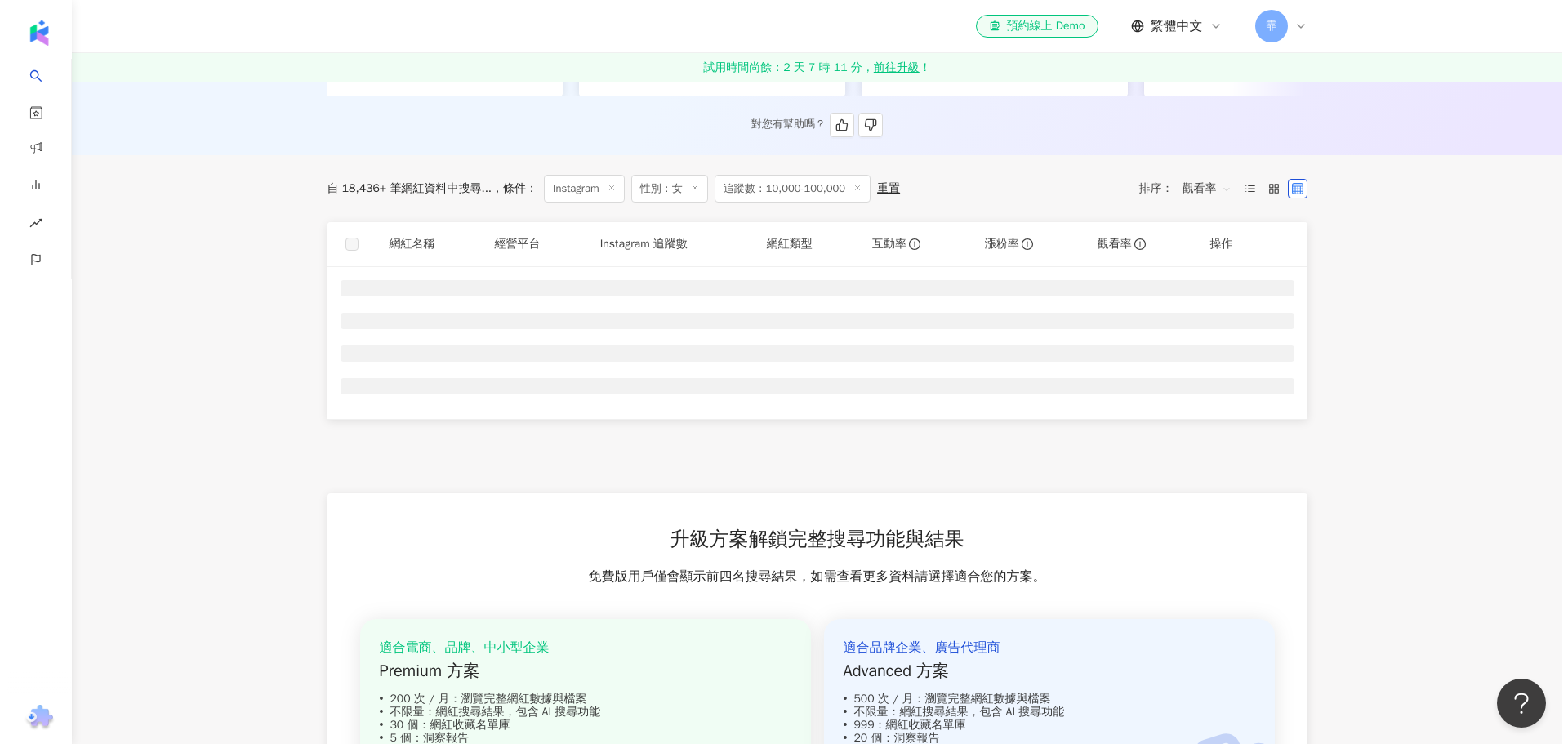 scroll, scrollTop: 0, scrollLeft: 0, axis: both 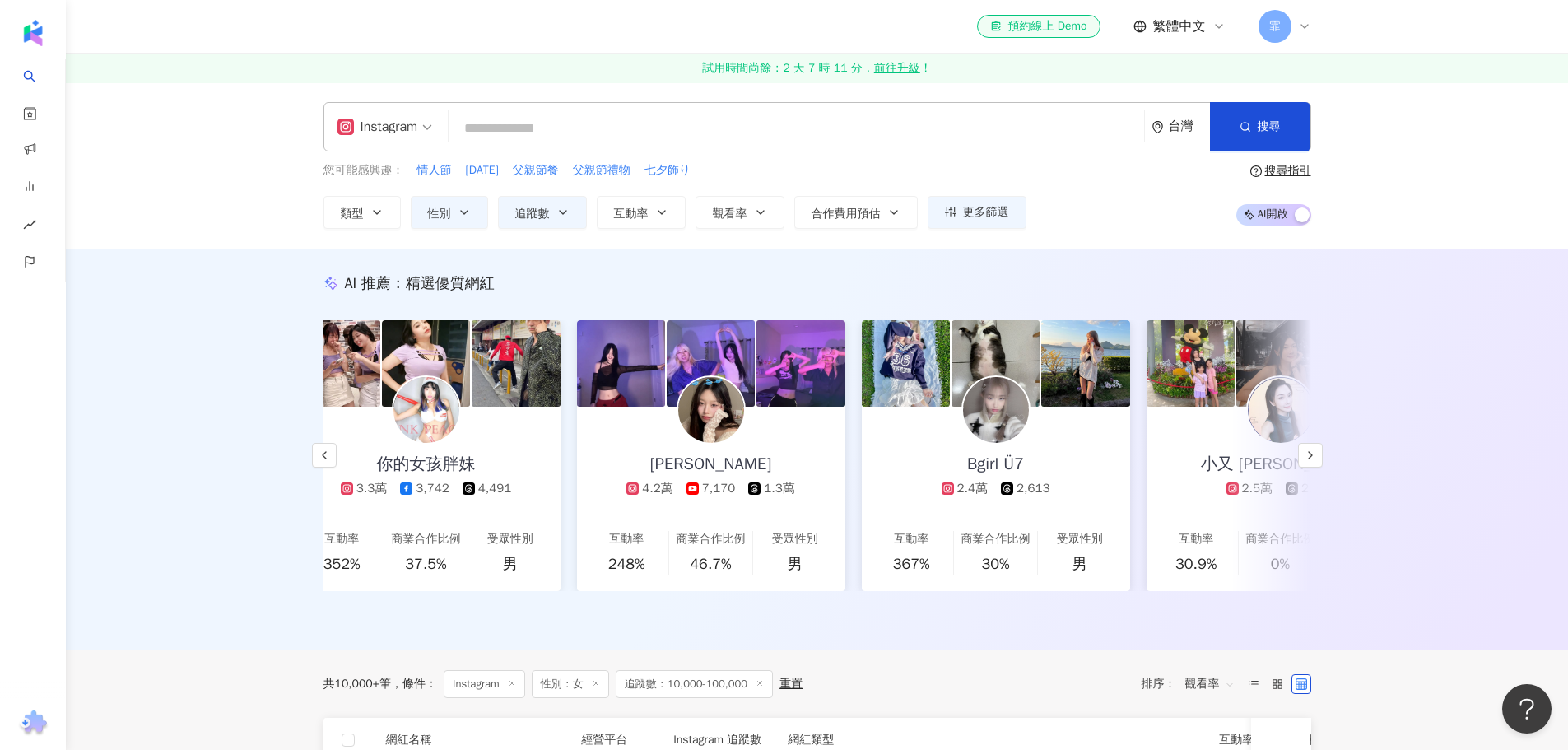 click on "AI  開啟 AI  關閉" at bounding box center [1273, 215] 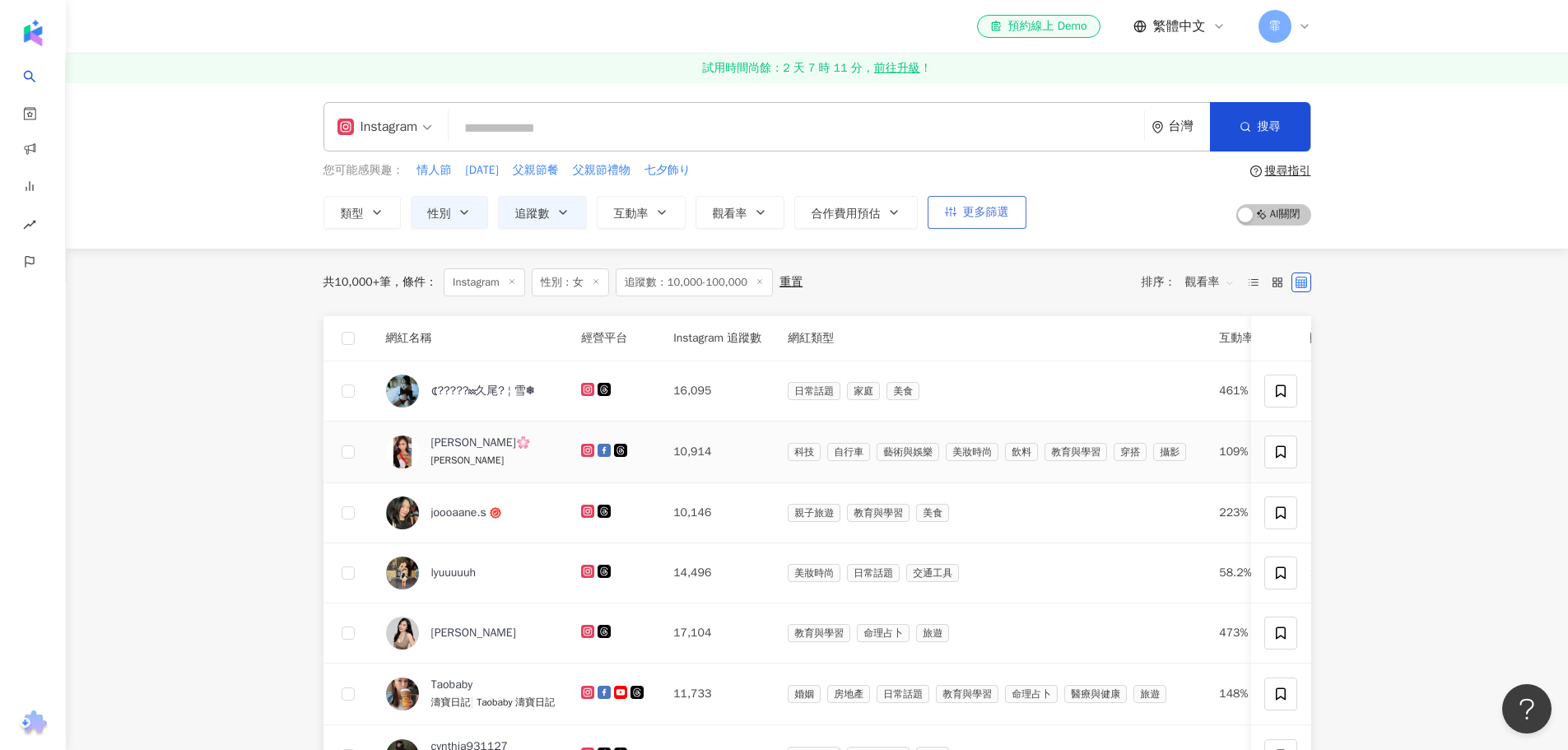 click on "更多篩選" at bounding box center [986, 212] 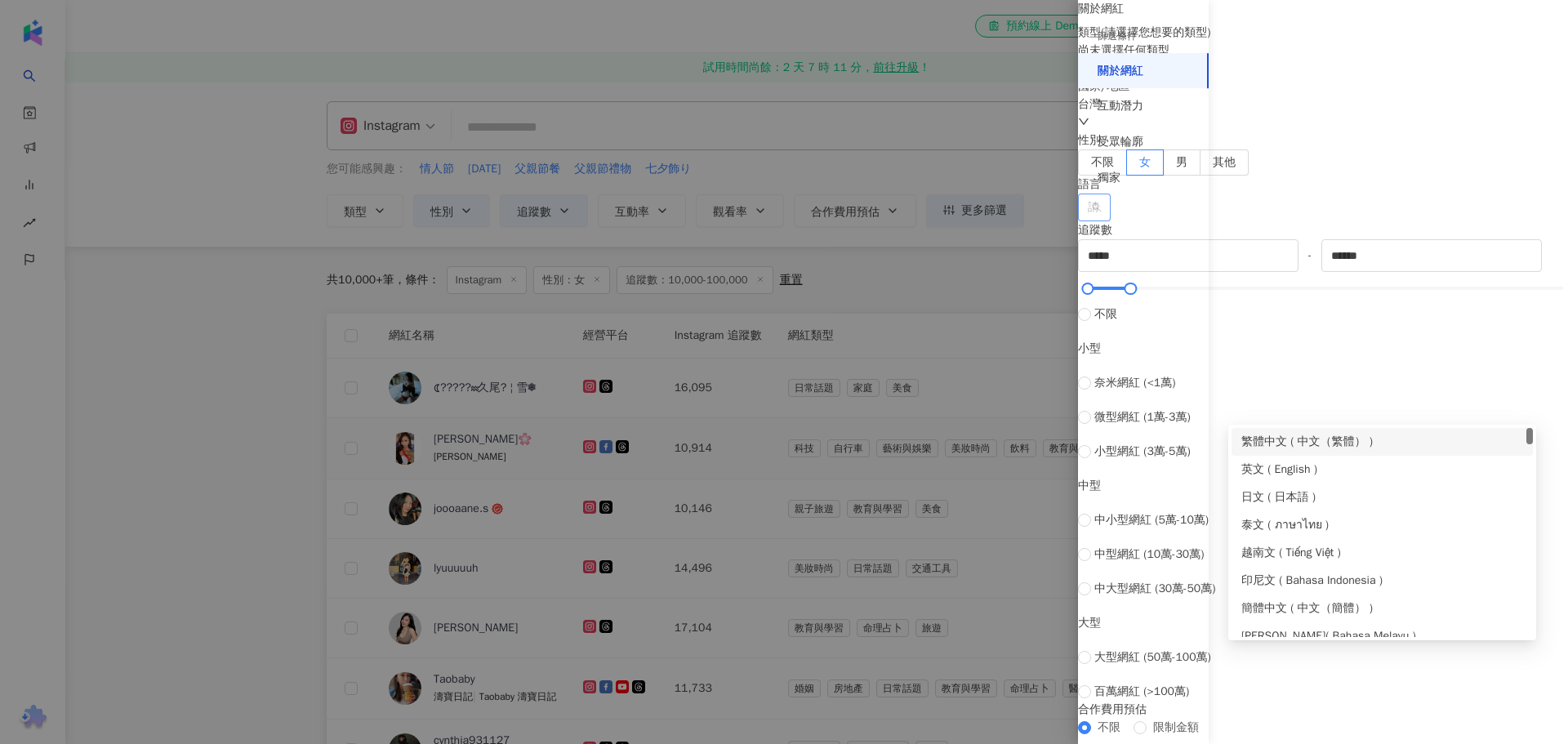 click at bounding box center (1085, 207) 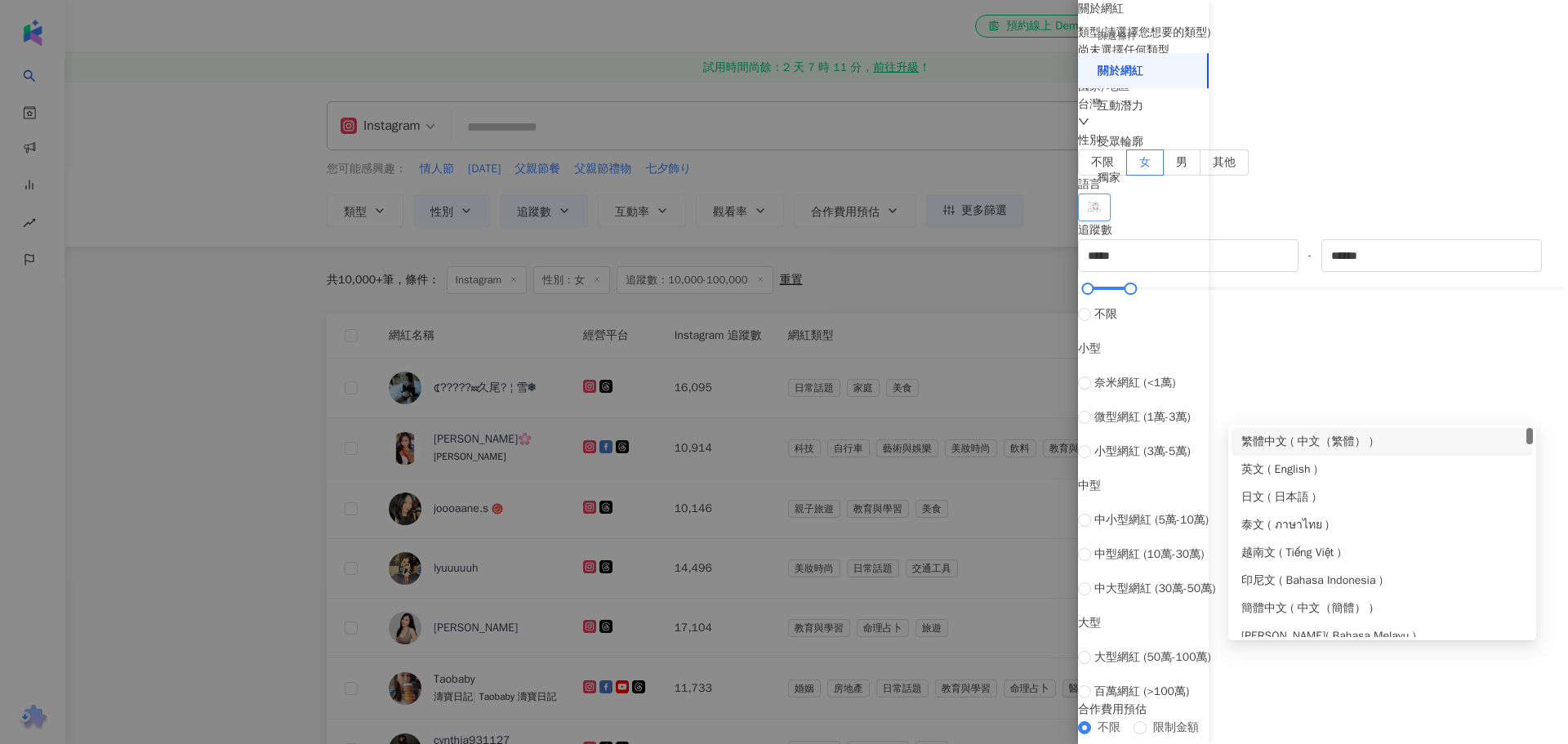 click on "繁體中文 ( 中文（繁體） )" at bounding box center (1382, 442) 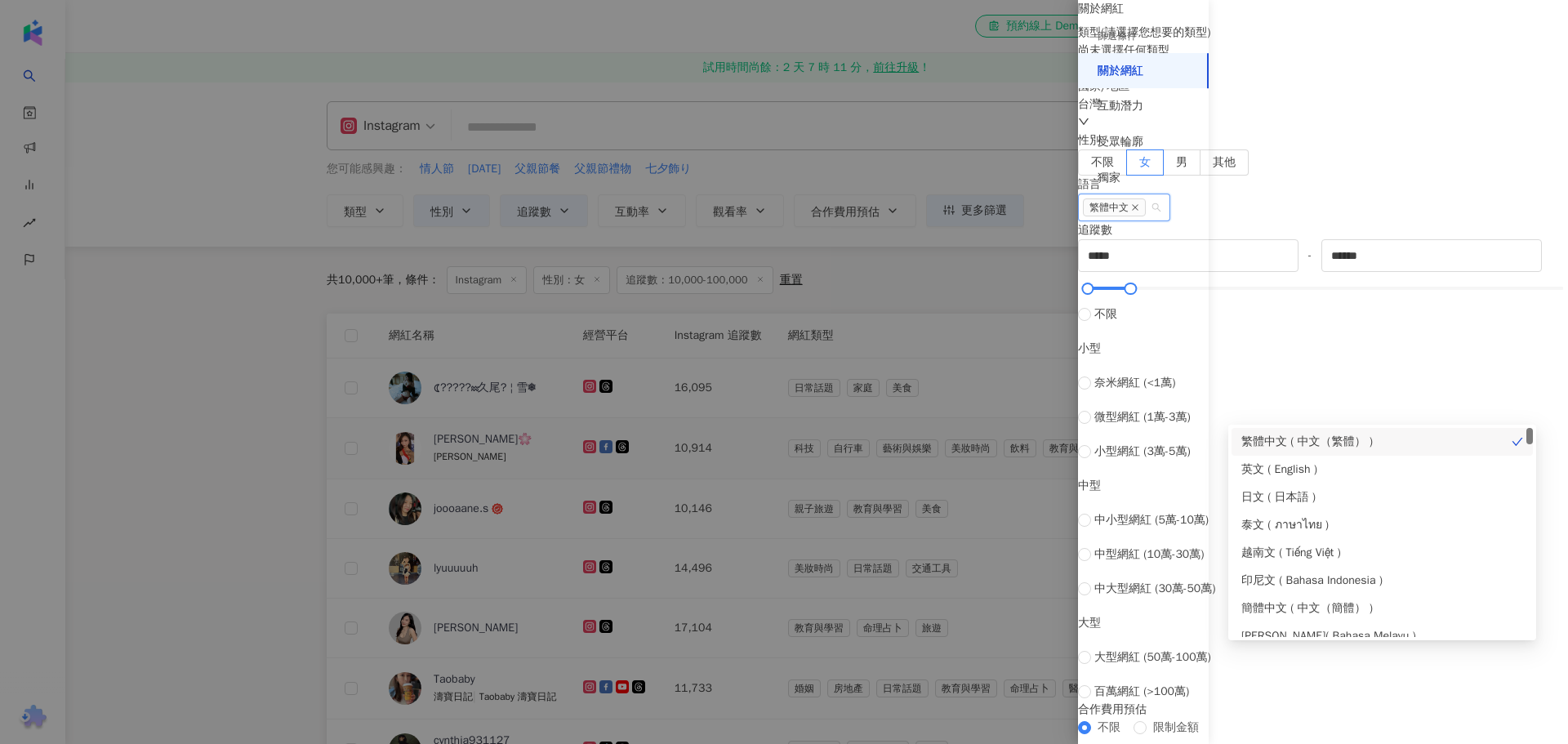 click 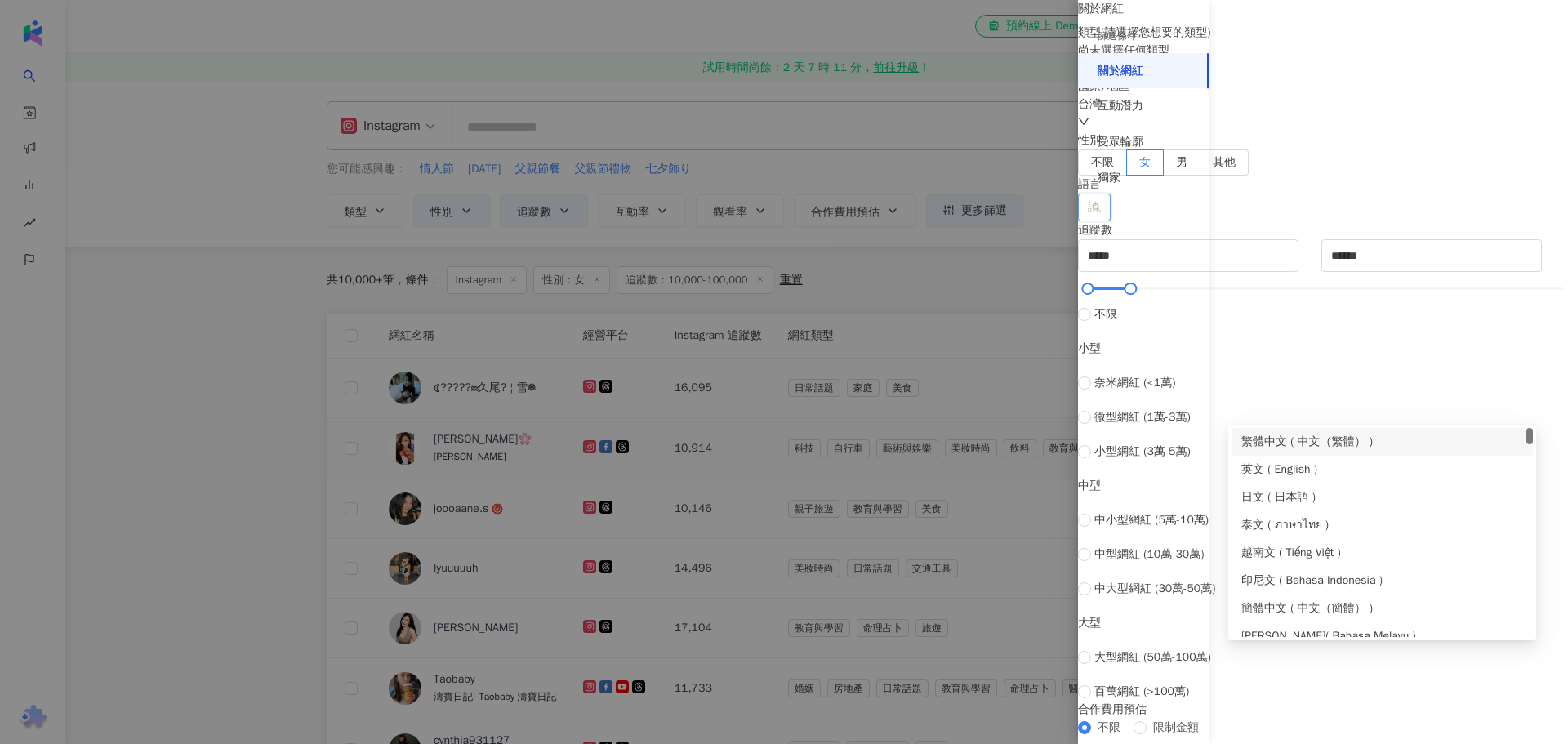 click on "語言     請選擇或搜尋" at bounding box center (1323, 198) 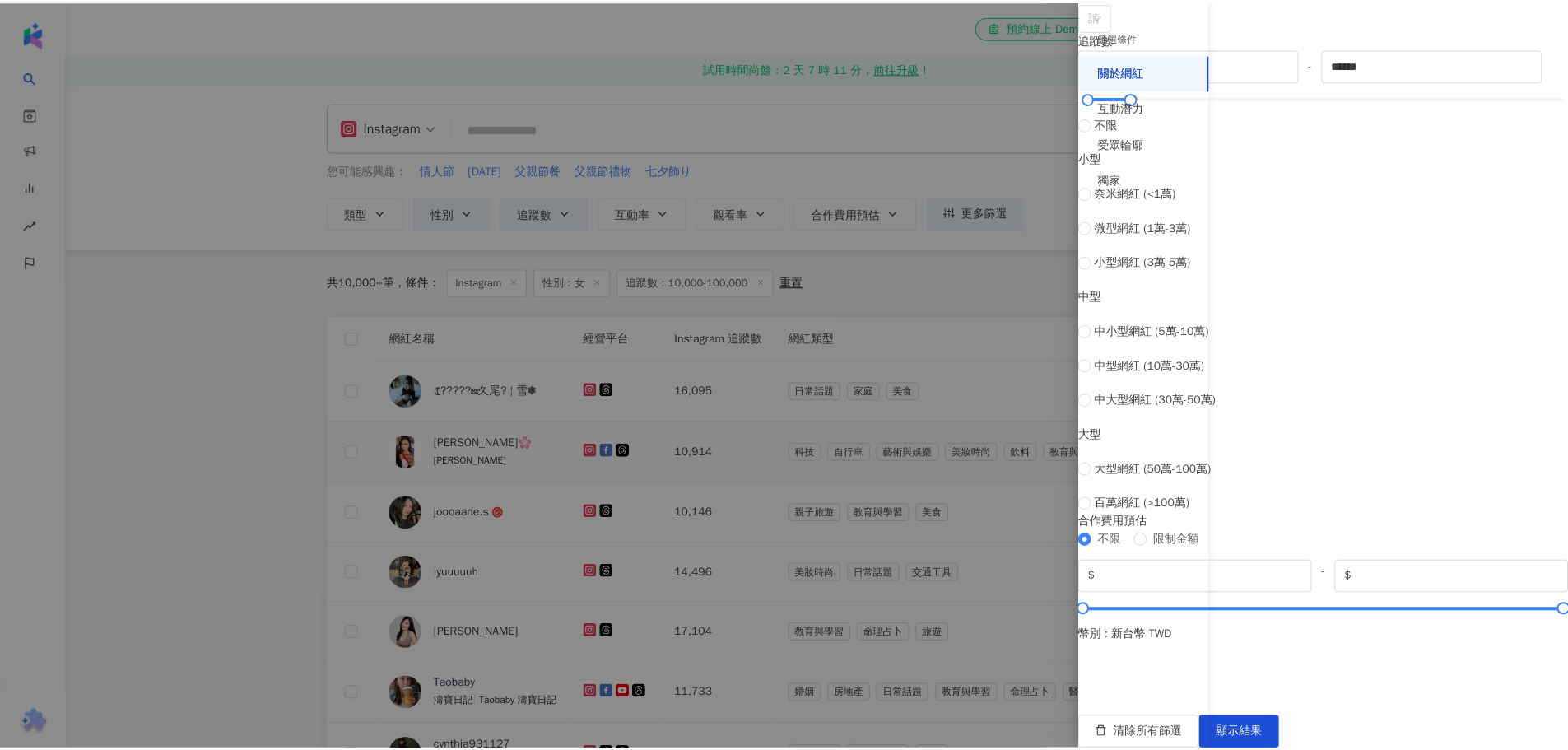 scroll, scrollTop: 493, scrollLeft: 0, axis: vertical 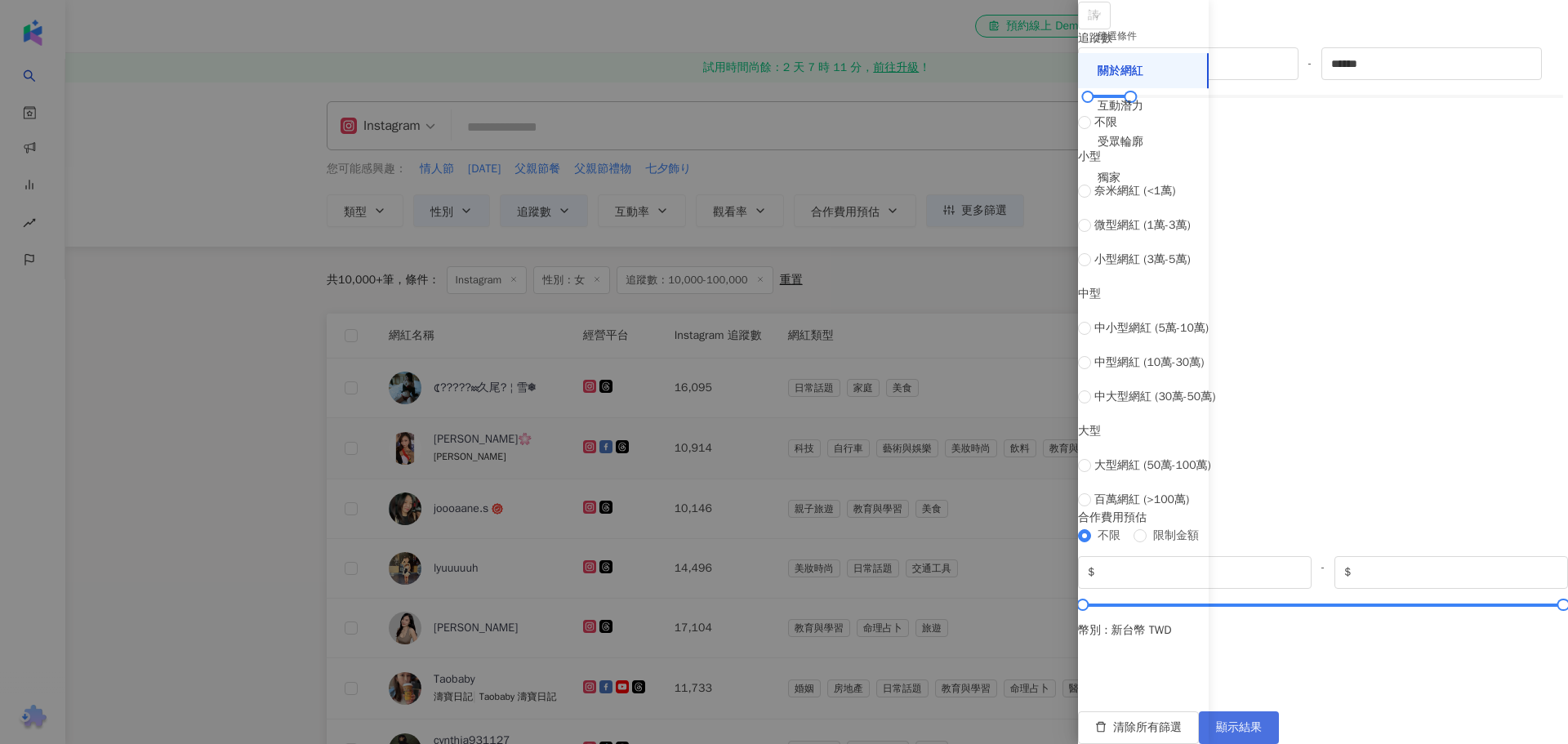 click on "顯示結果" at bounding box center (1239, 728) 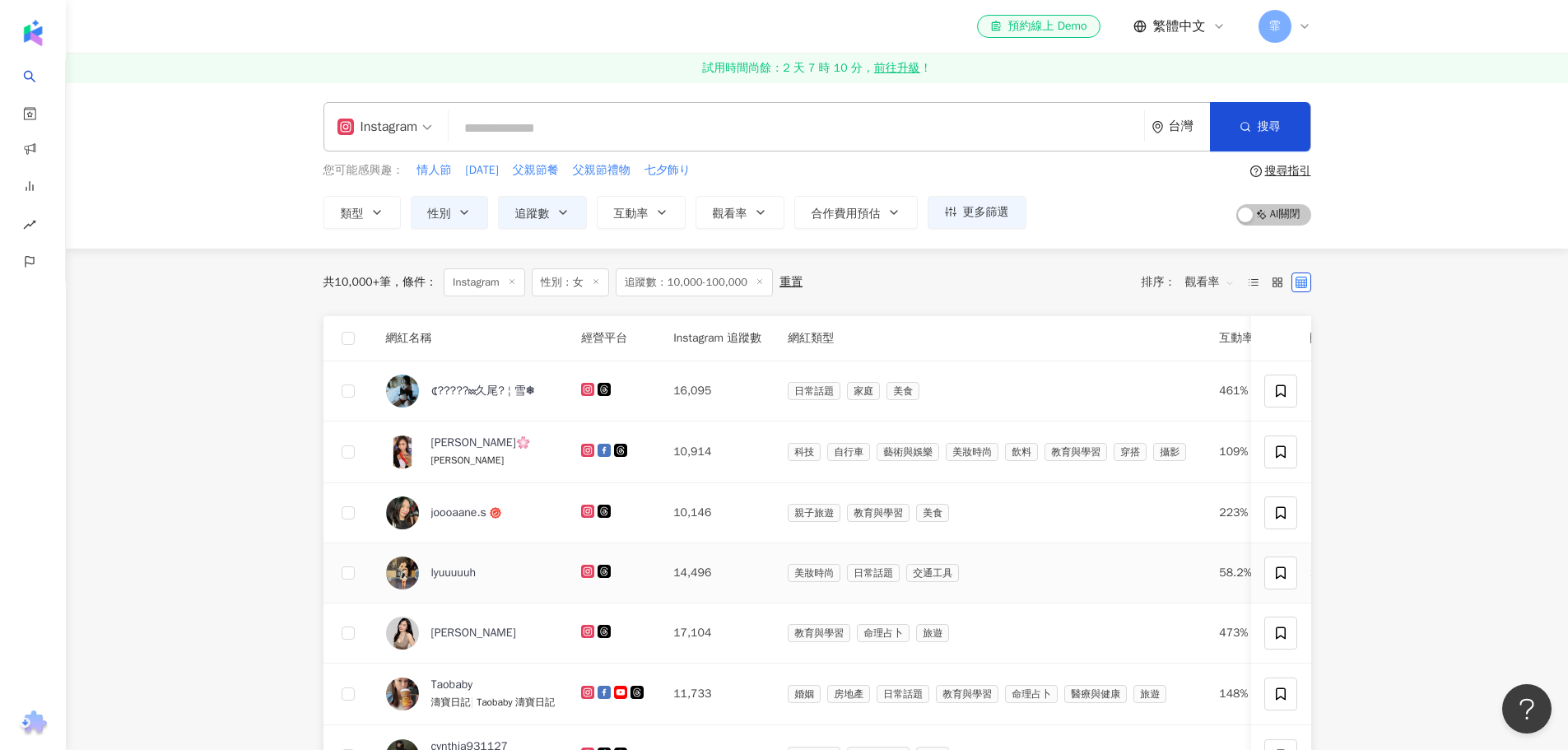 drag, startPoint x: 597, startPoint y: 571, endPoint x: 597, endPoint y: 596, distance: 25 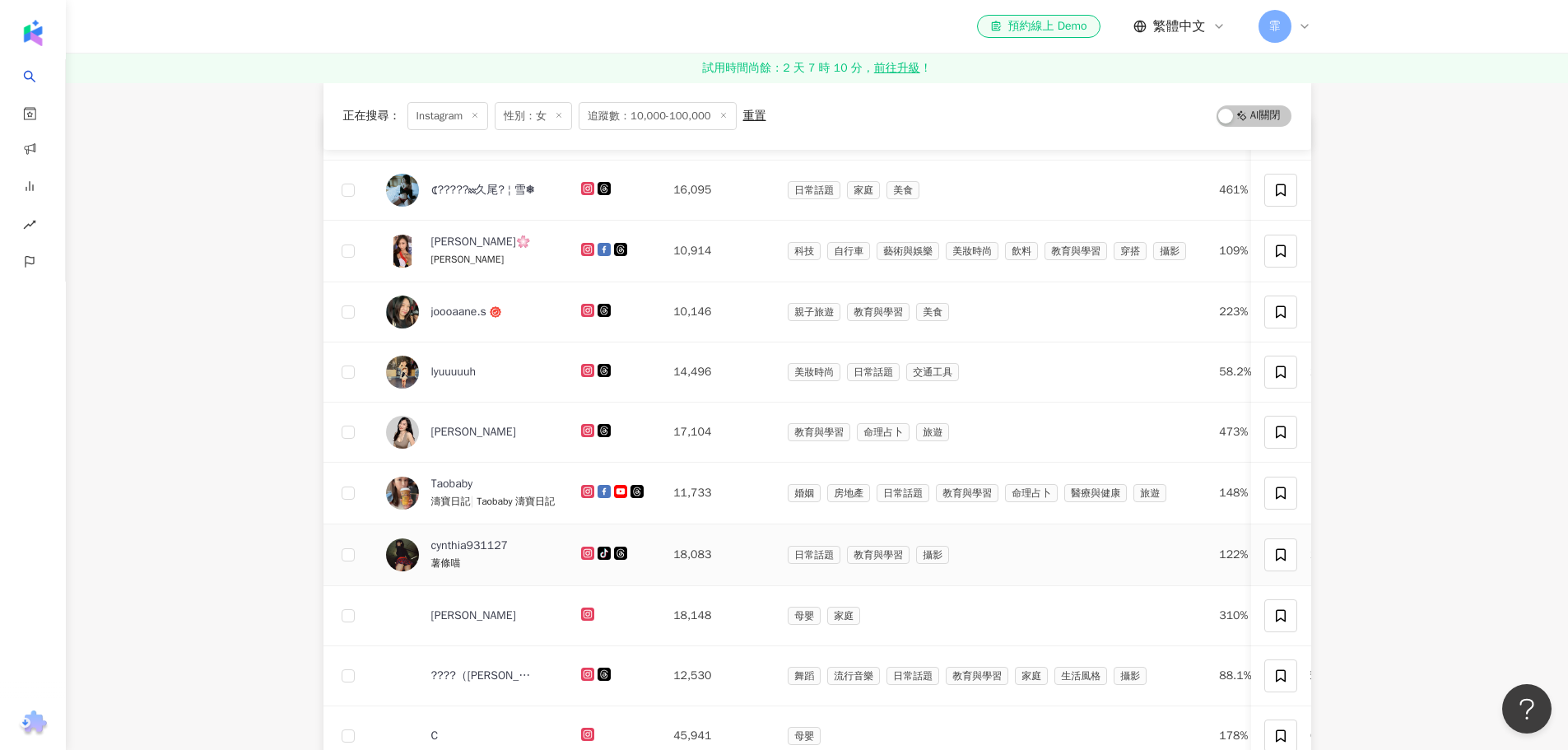scroll, scrollTop: 247, scrollLeft: 0, axis: vertical 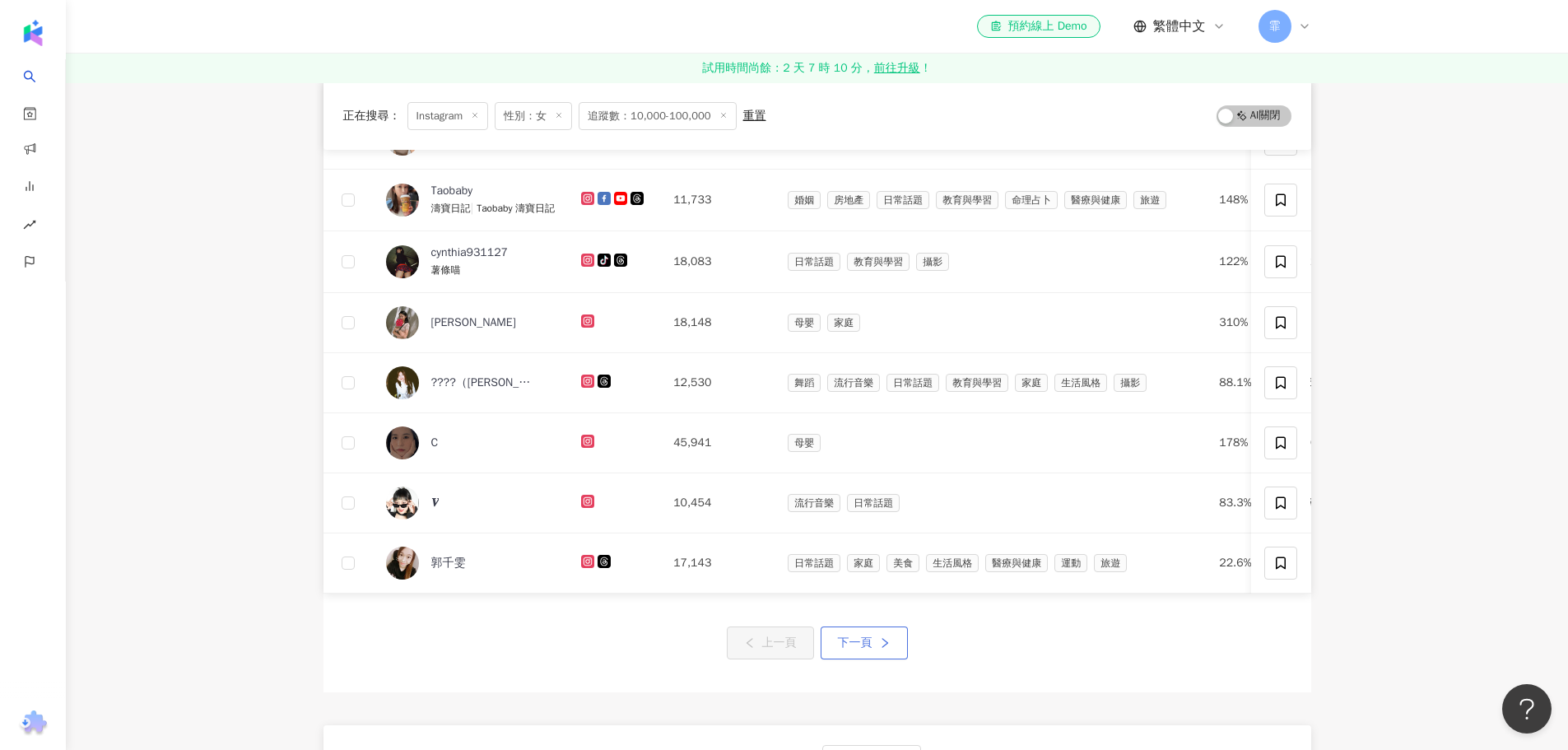 drag, startPoint x: 884, startPoint y: 656, endPoint x: 984, endPoint y: 645, distance: 100.60318 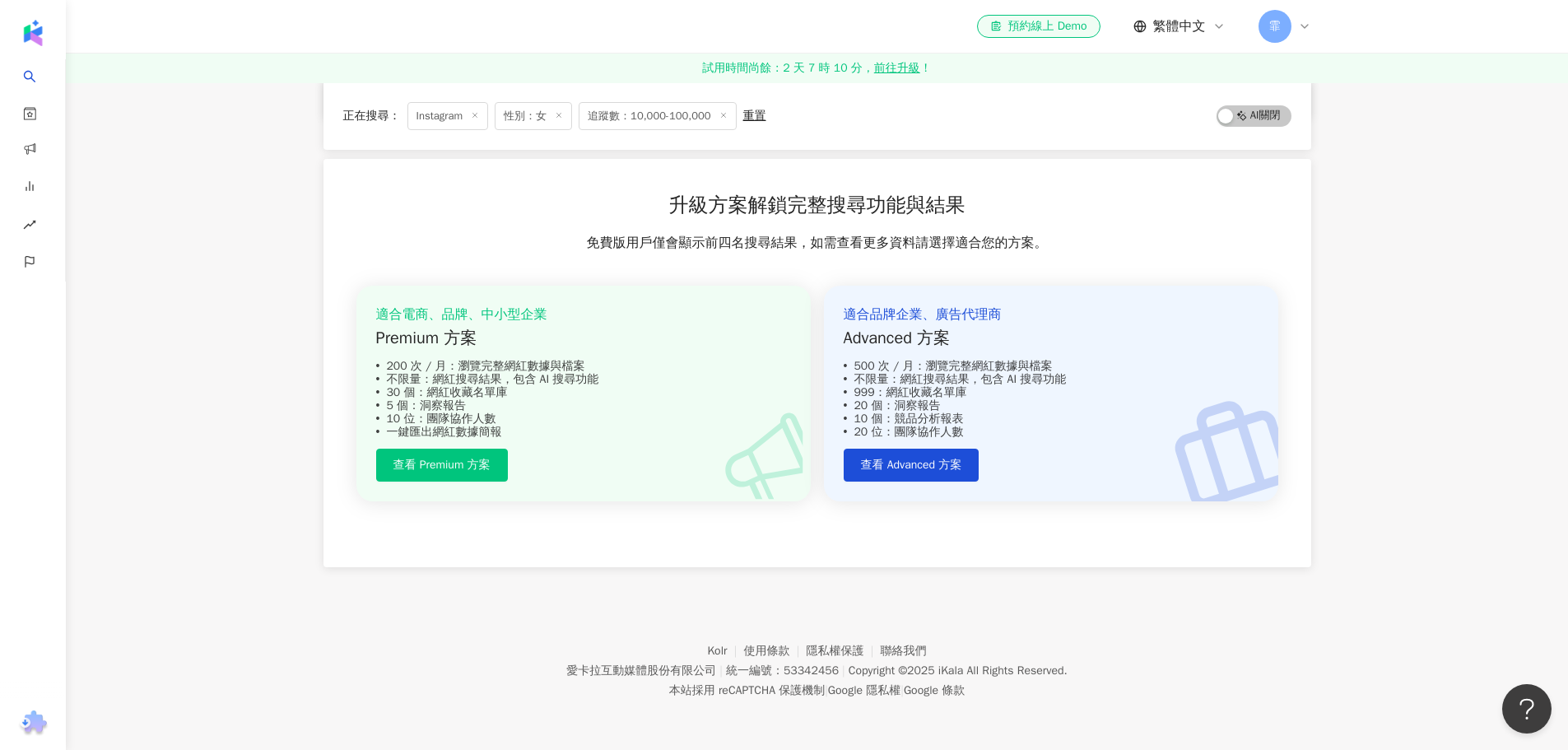 scroll, scrollTop: 0, scrollLeft: 0, axis: both 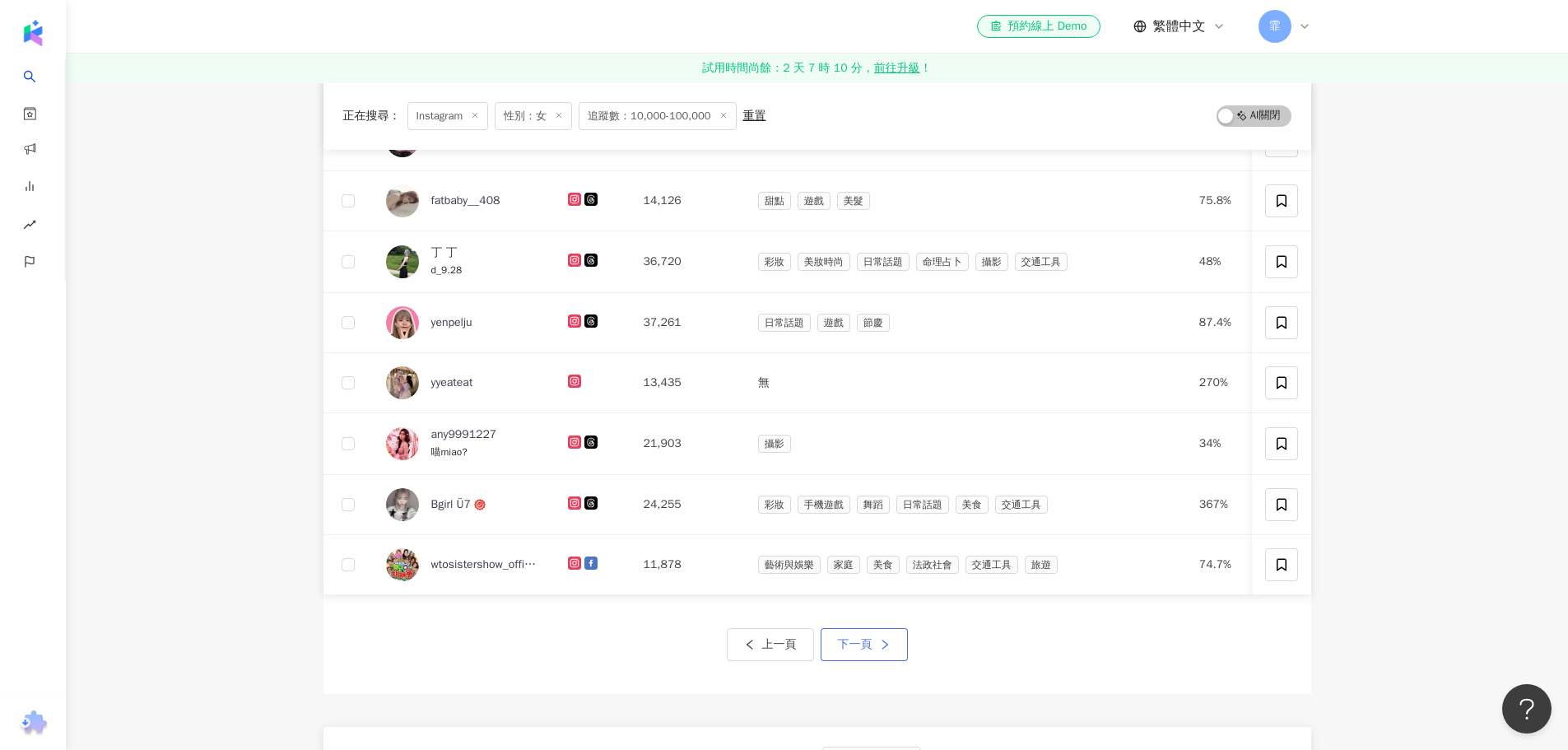 click on "下一頁" at bounding box center [855, 645] 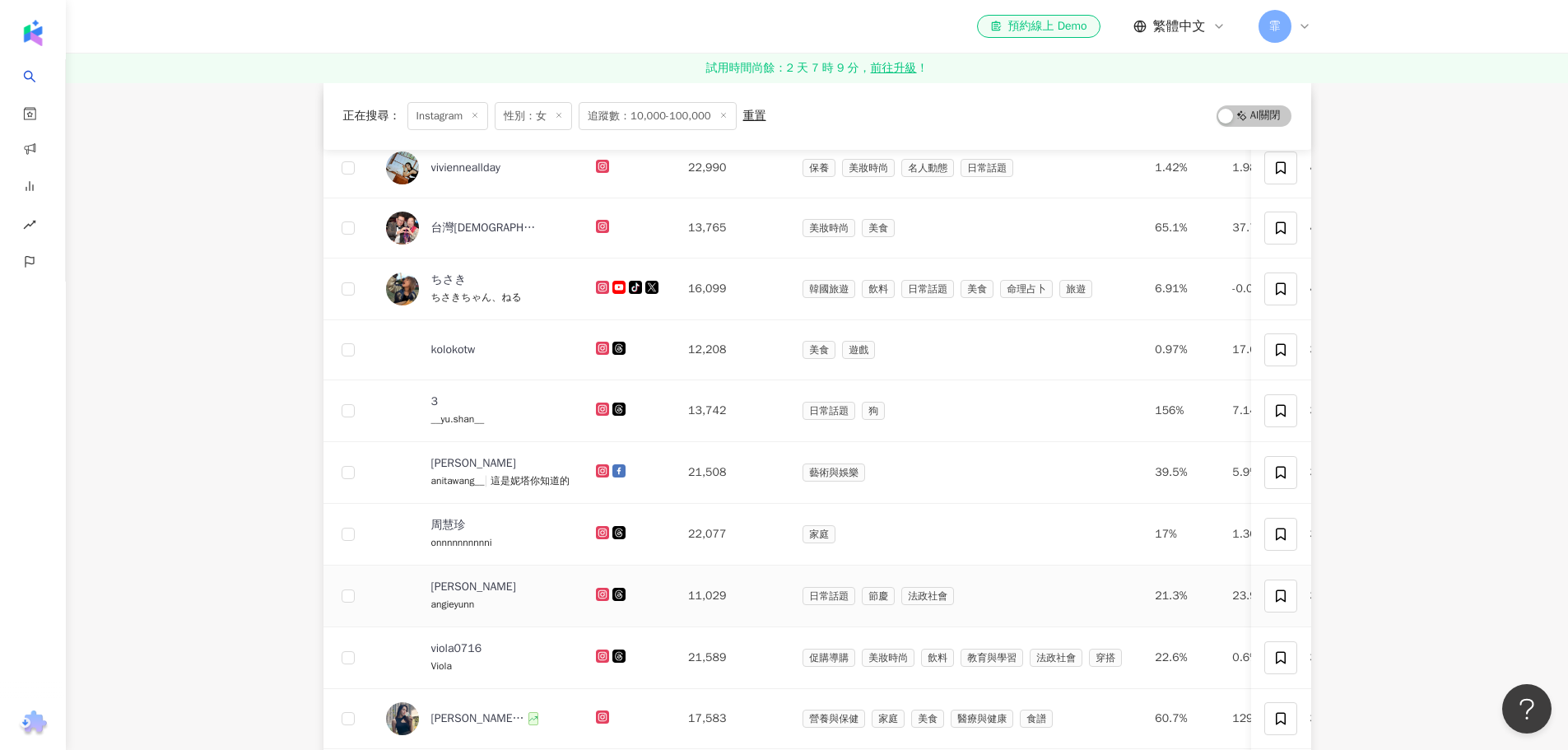 scroll, scrollTop: 247, scrollLeft: 0, axis: vertical 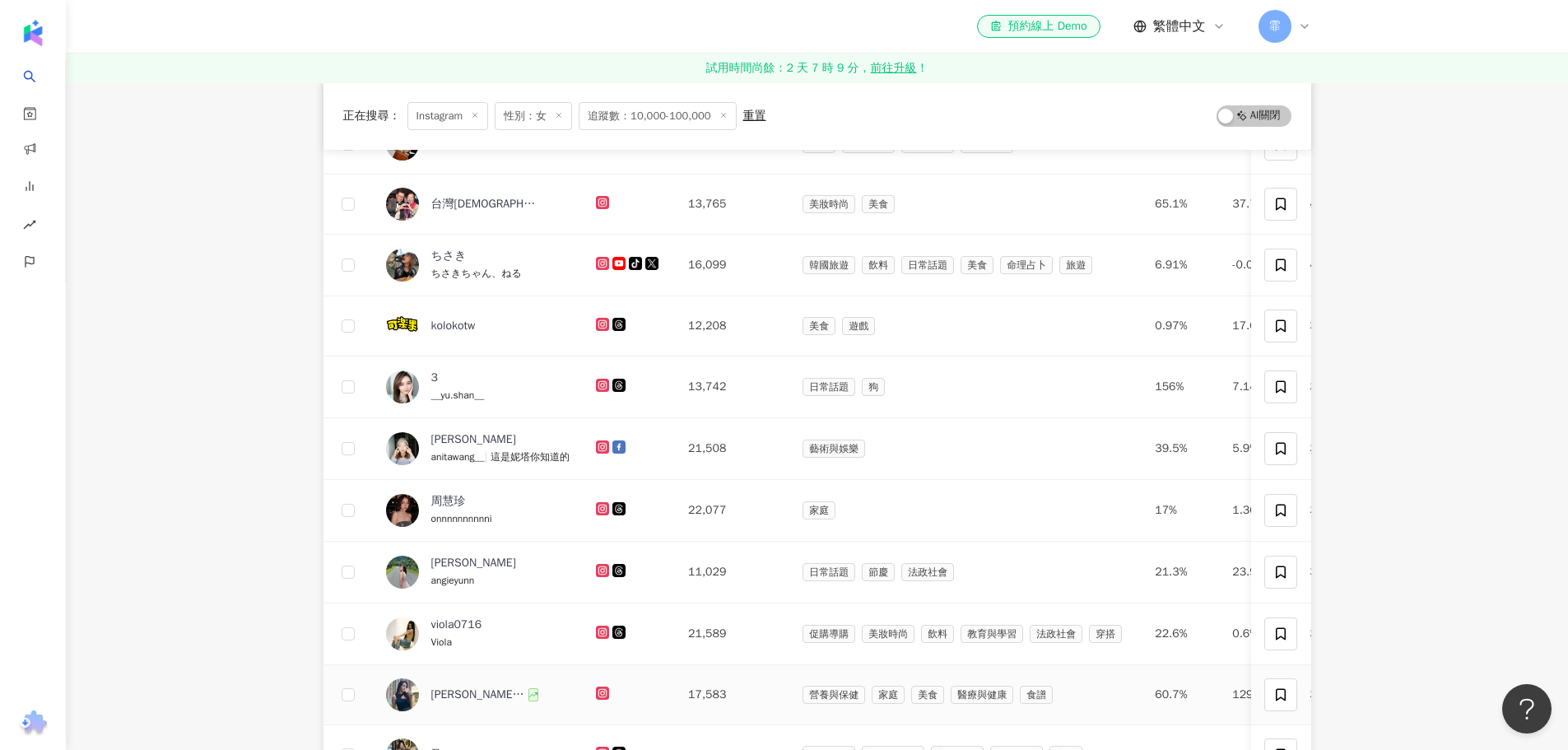 drag, startPoint x: 610, startPoint y: 692, endPoint x: 616, endPoint y: 671, distance: 21.84033 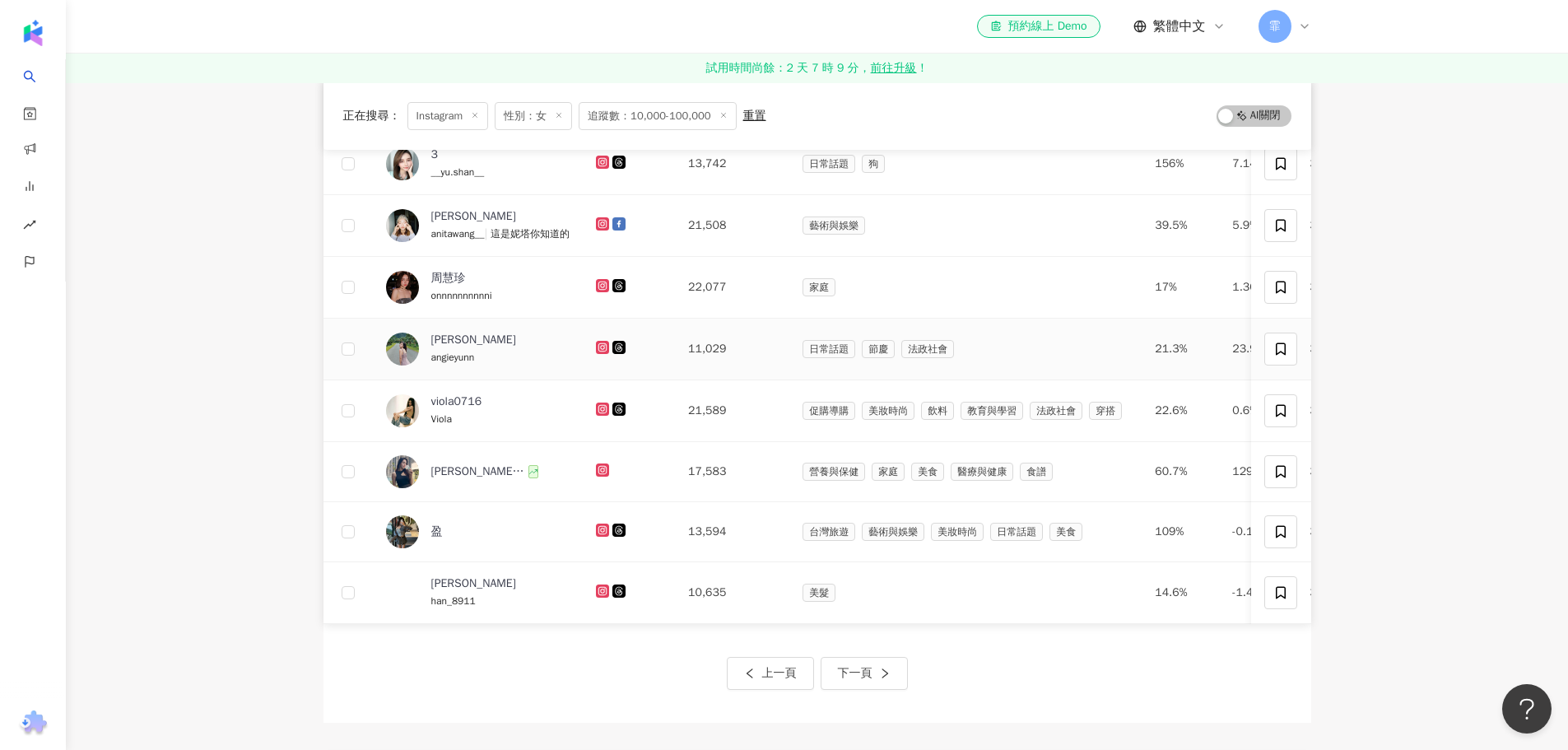 scroll, scrollTop: 494, scrollLeft: 0, axis: vertical 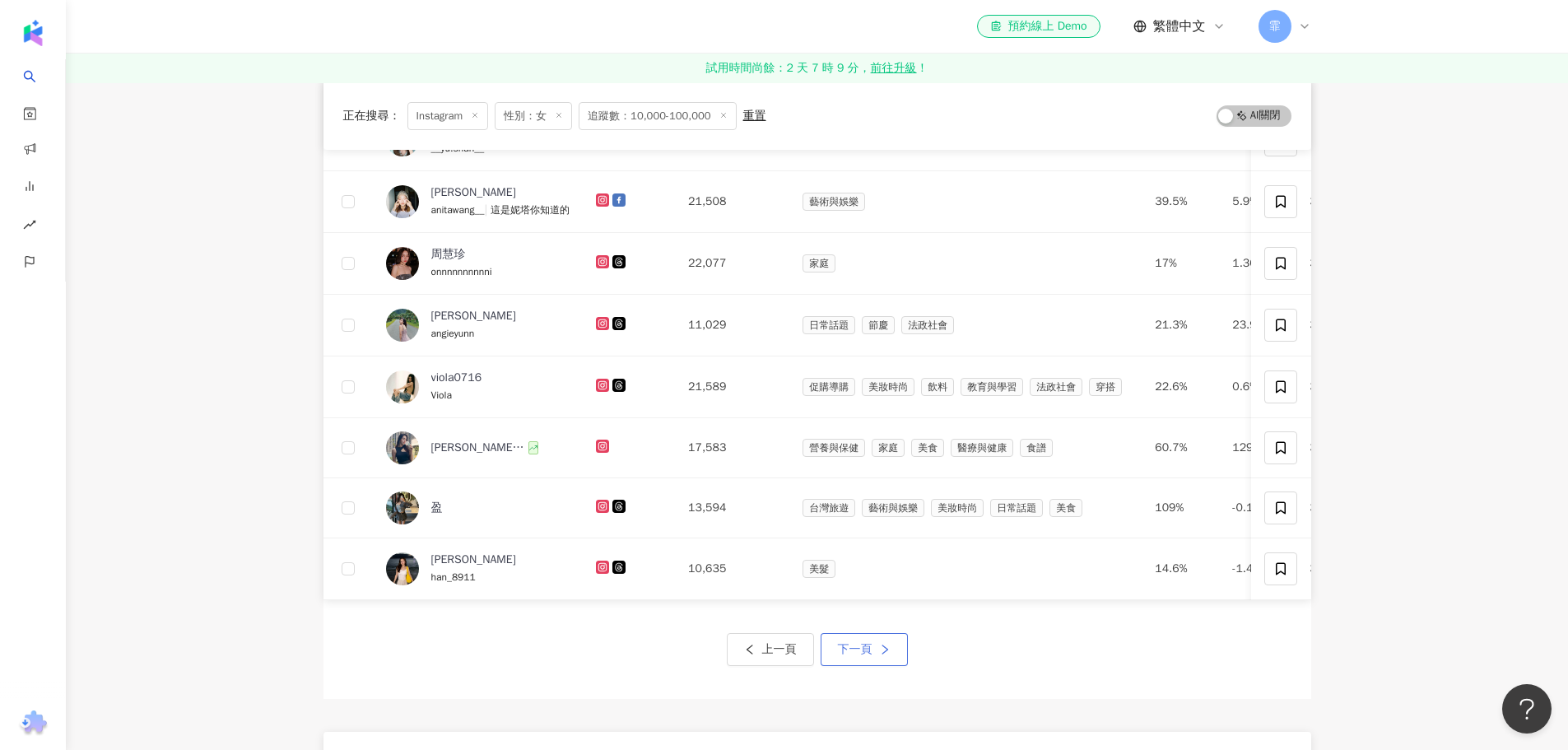 click on "下一頁" at bounding box center [855, 650] 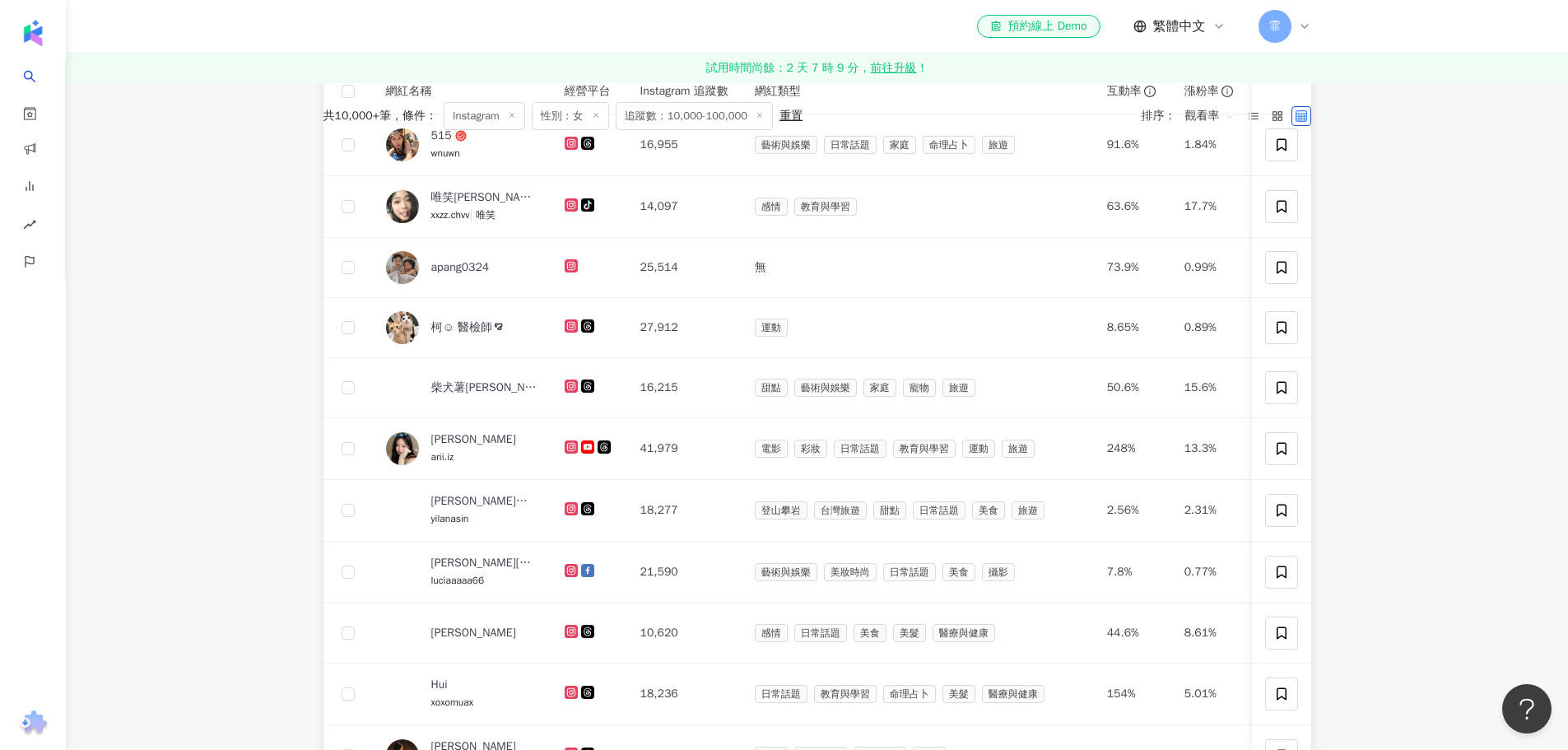scroll, scrollTop: 0, scrollLeft: 0, axis: both 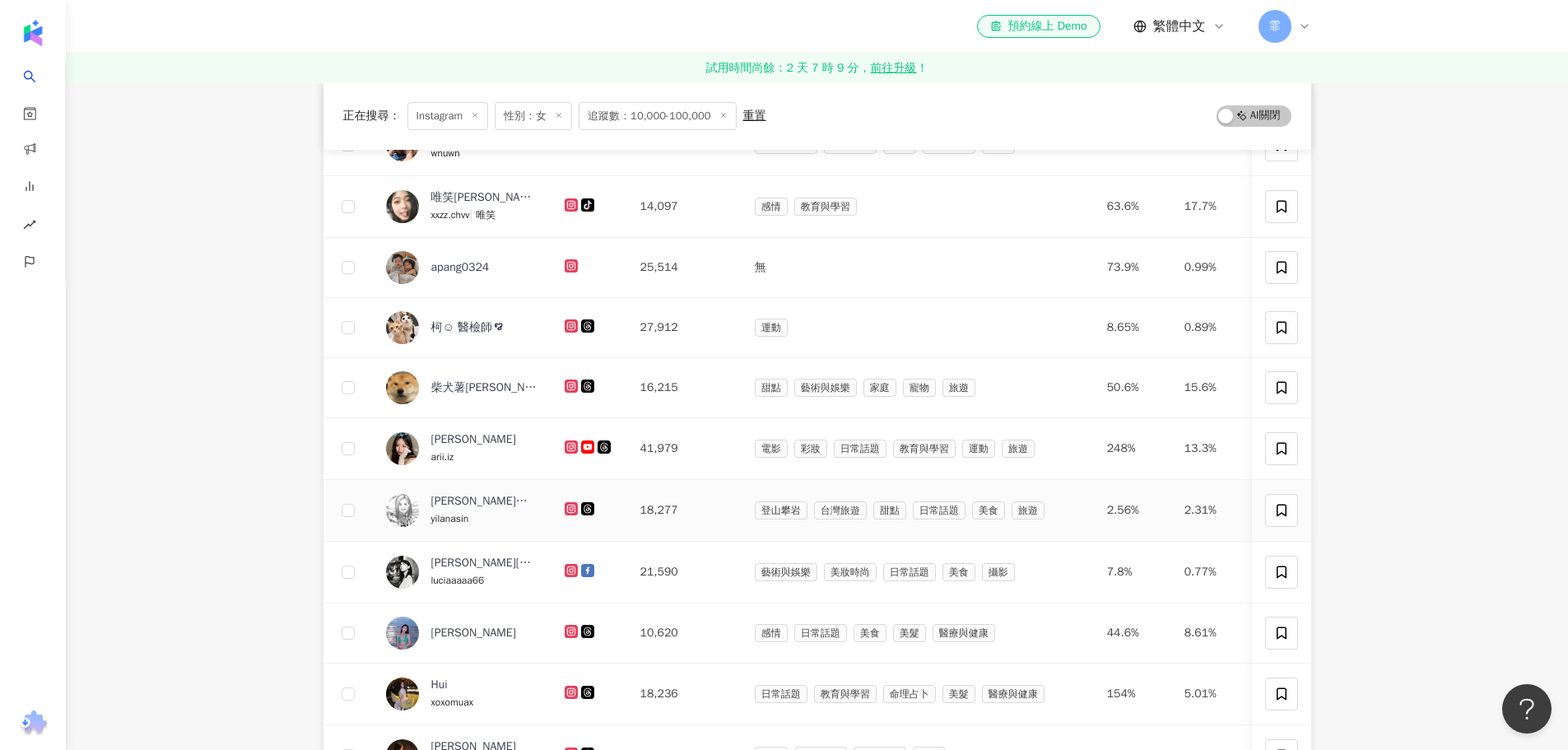 drag, startPoint x: 573, startPoint y: 512, endPoint x: 568, endPoint y: 571, distance: 59.211485 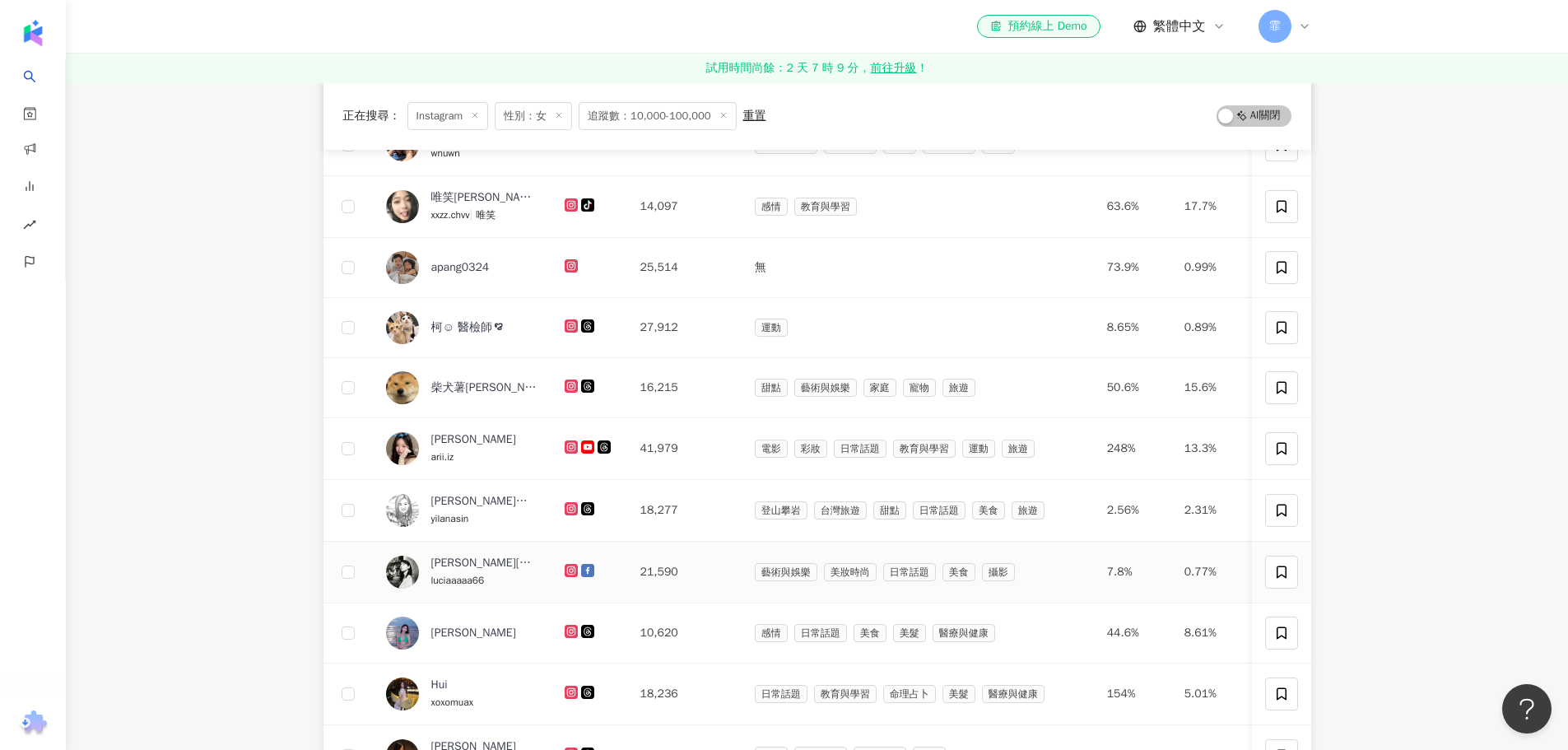 drag, startPoint x: 568, startPoint y: 571, endPoint x: 575, endPoint y: 627, distance: 56.4358 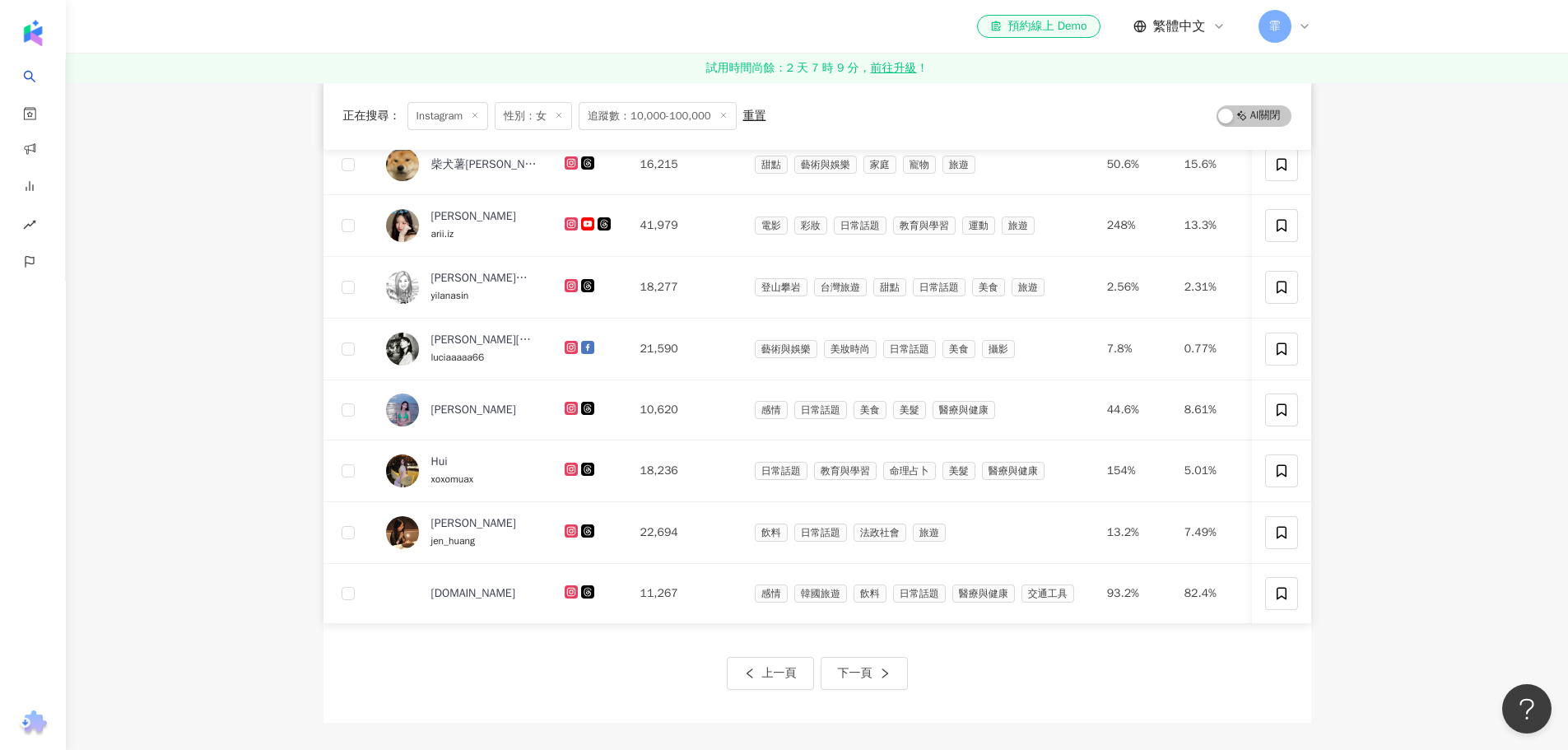 scroll, scrollTop: 494, scrollLeft: 0, axis: vertical 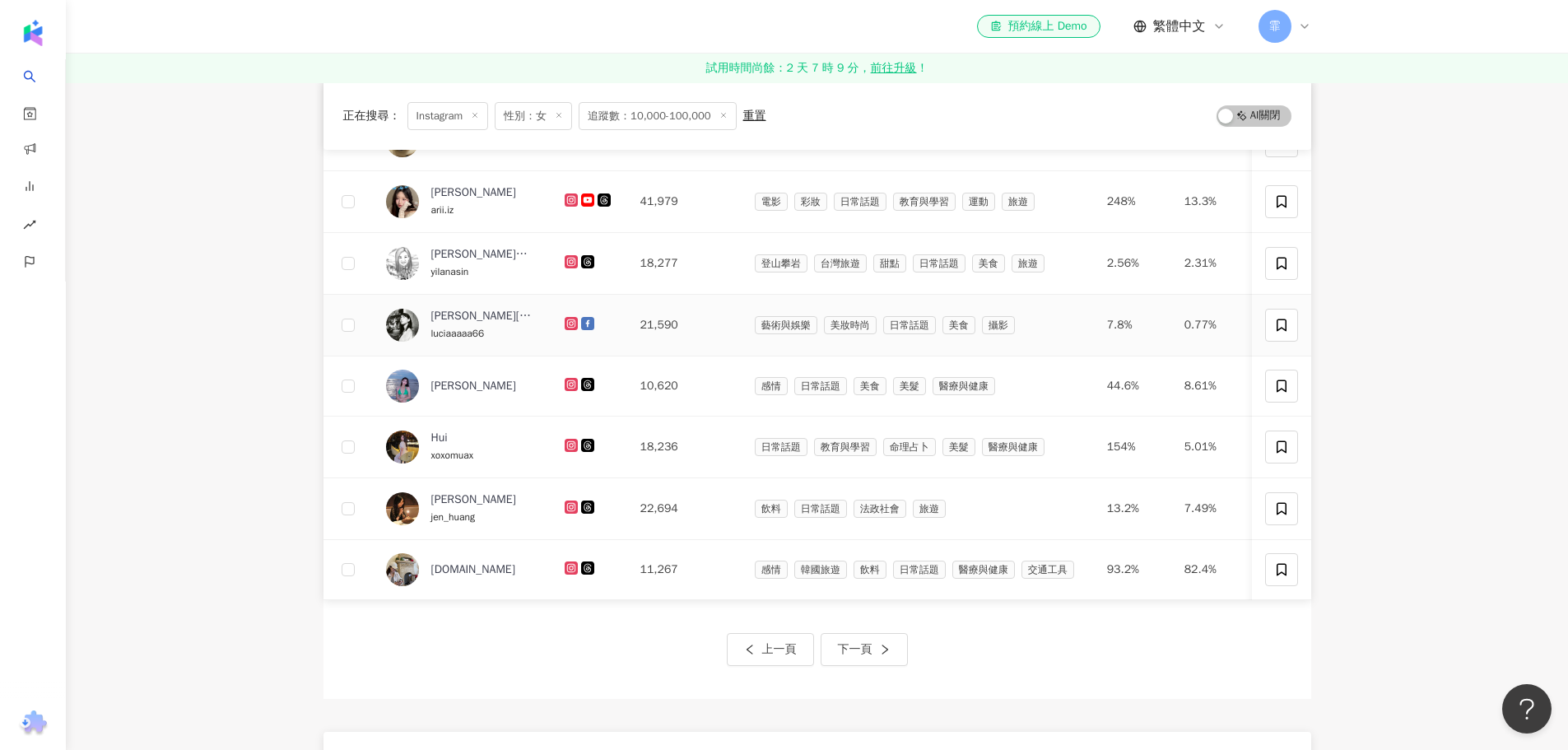 drag, startPoint x: 574, startPoint y: 323, endPoint x: 584, endPoint y: 323, distance: 10 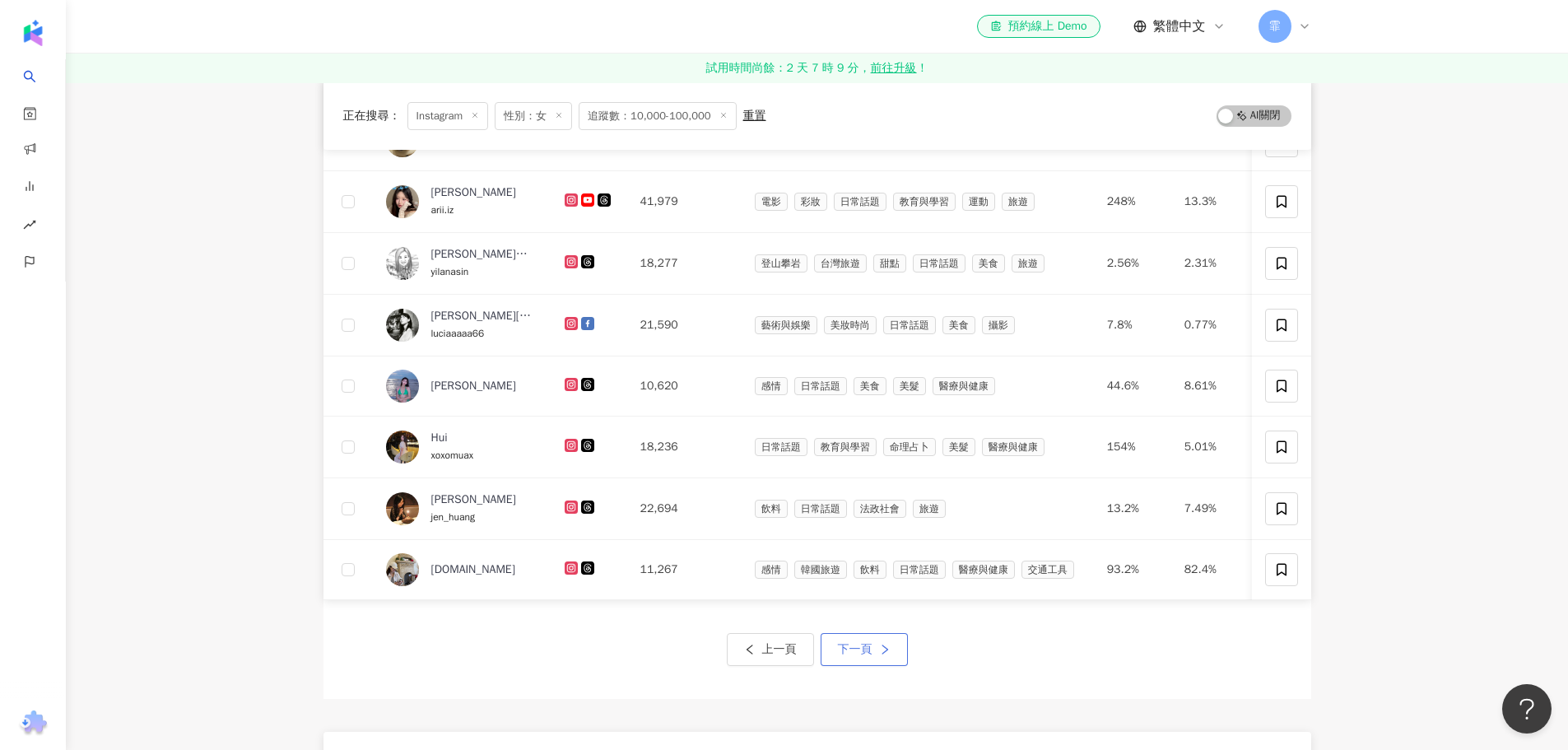 click on "下一頁" at bounding box center [855, 650] 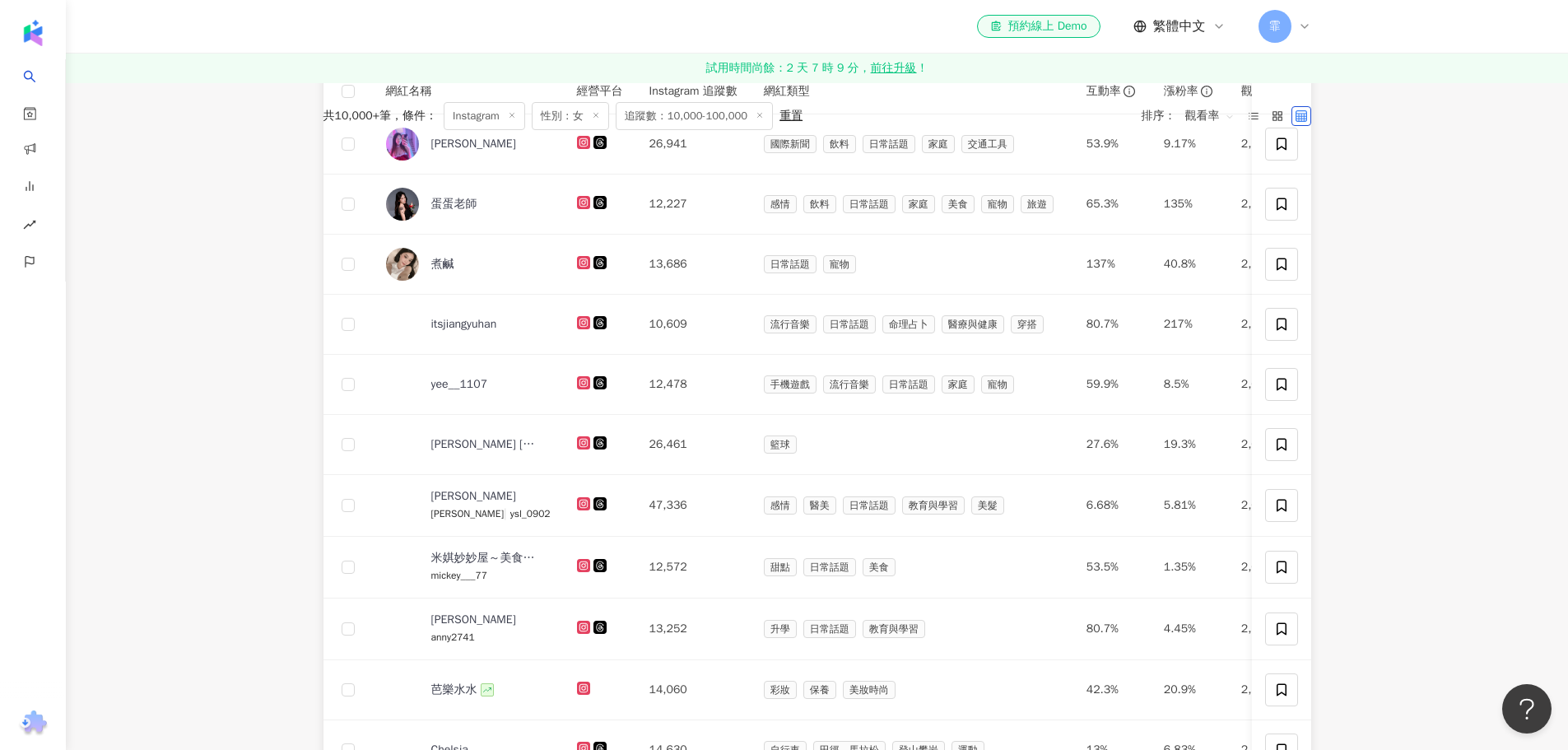 scroll, scrollTop: 0, scrollLeft: 0, axis: both 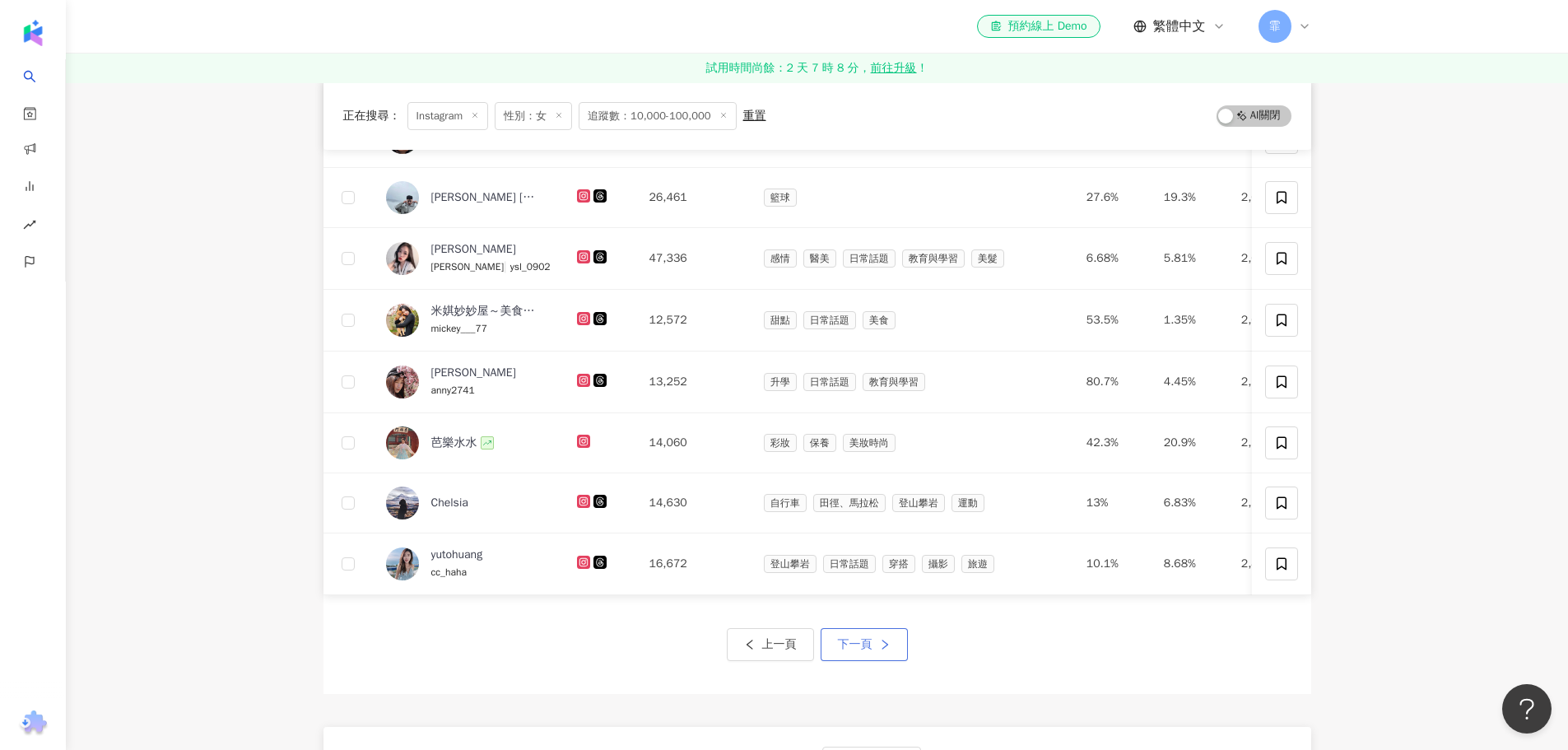 click on "下一頁" at bounding box center [855, 645] 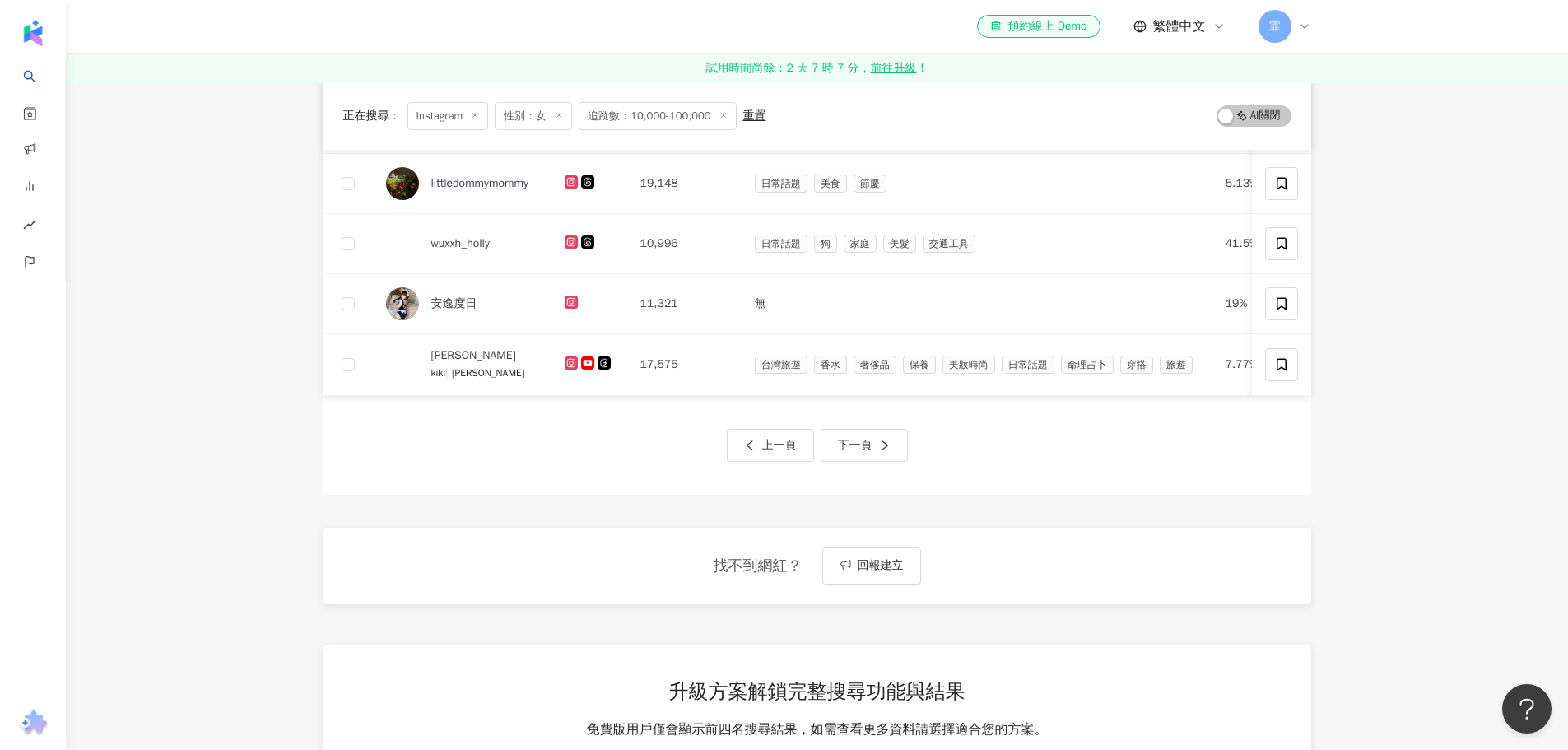 scroll, scrollTop: 741, scrollLeft: 0, axis: vertical 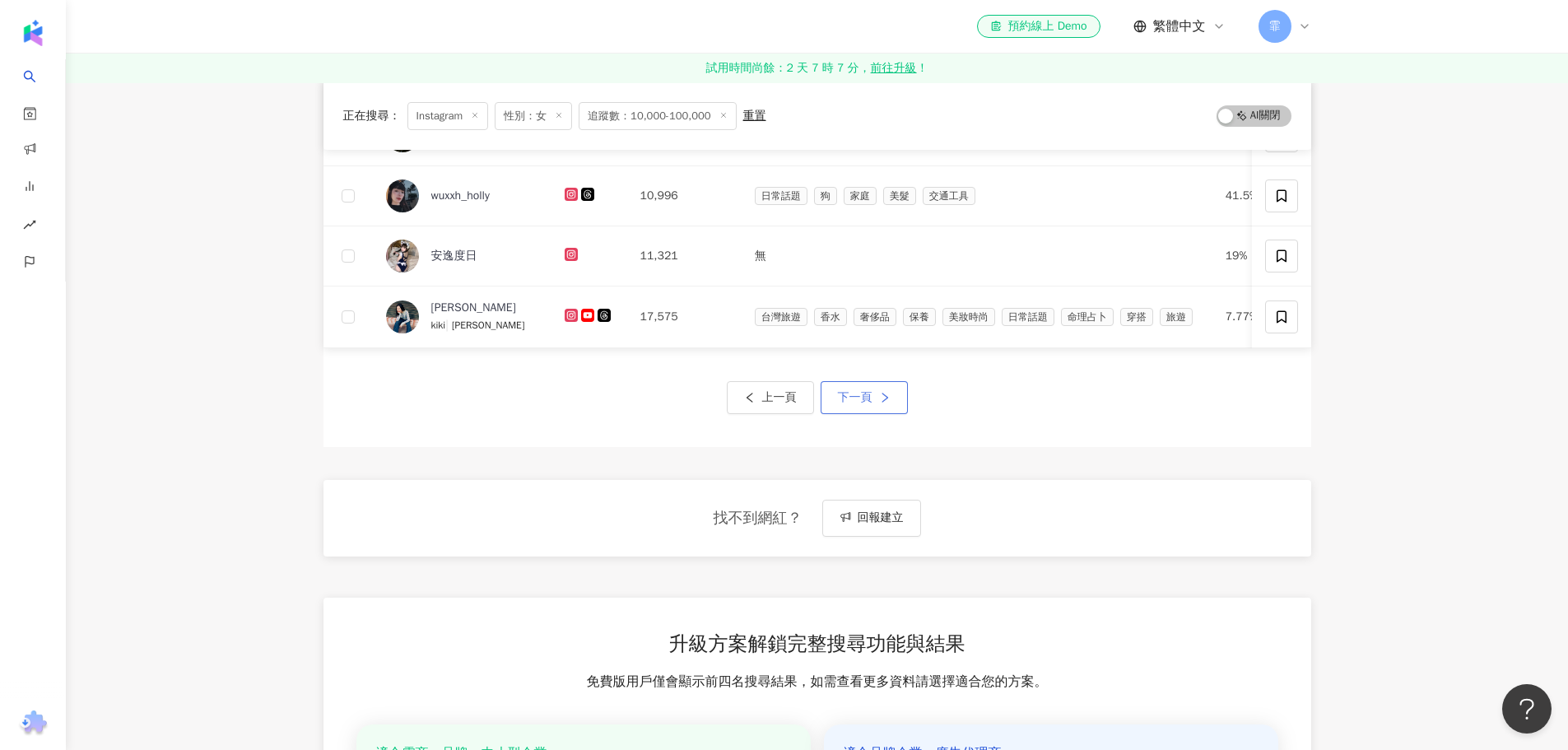 click on "下一頁" at bounding box center (855, 398) 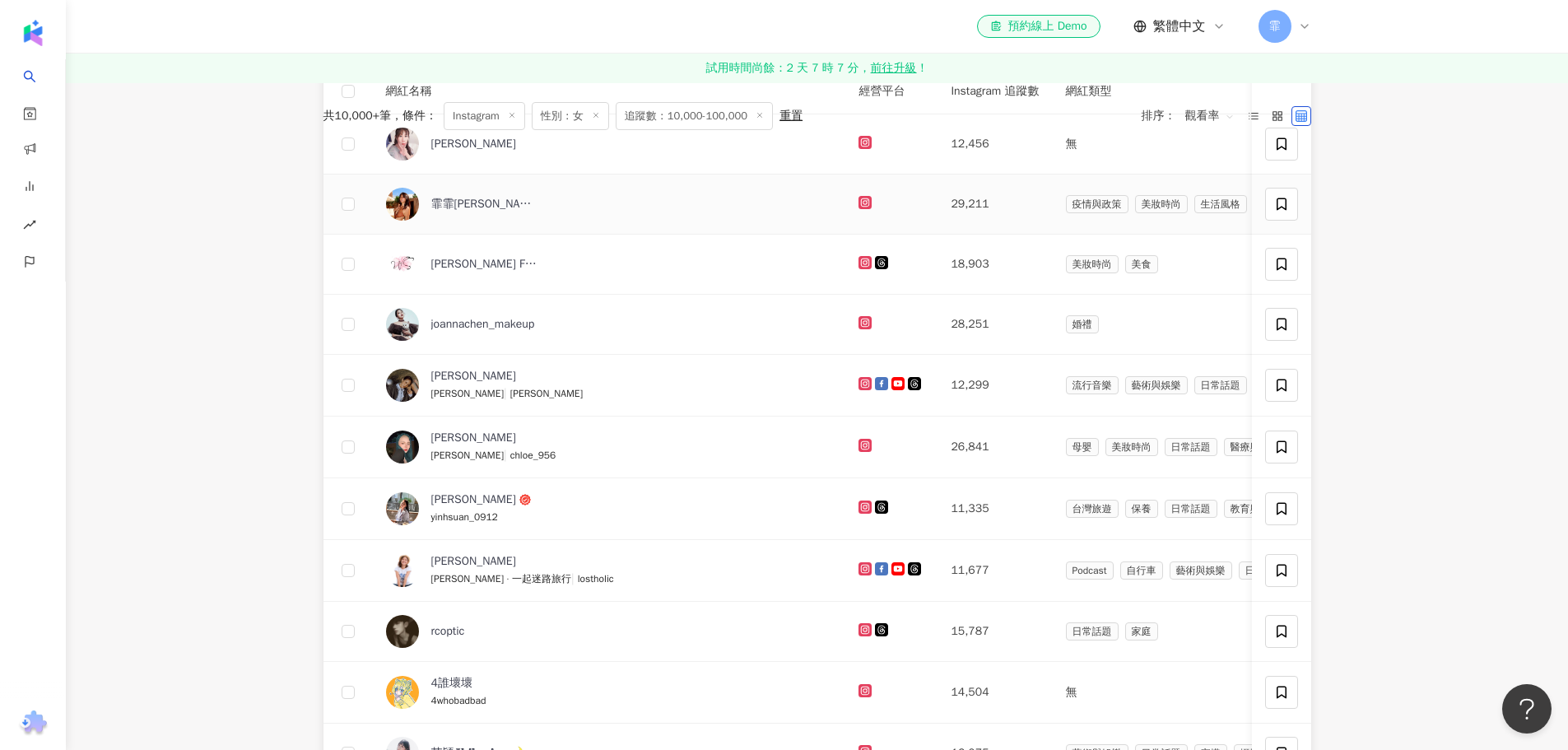 scroll, scrollTop: 0, scrollLeft: 0, axis: both 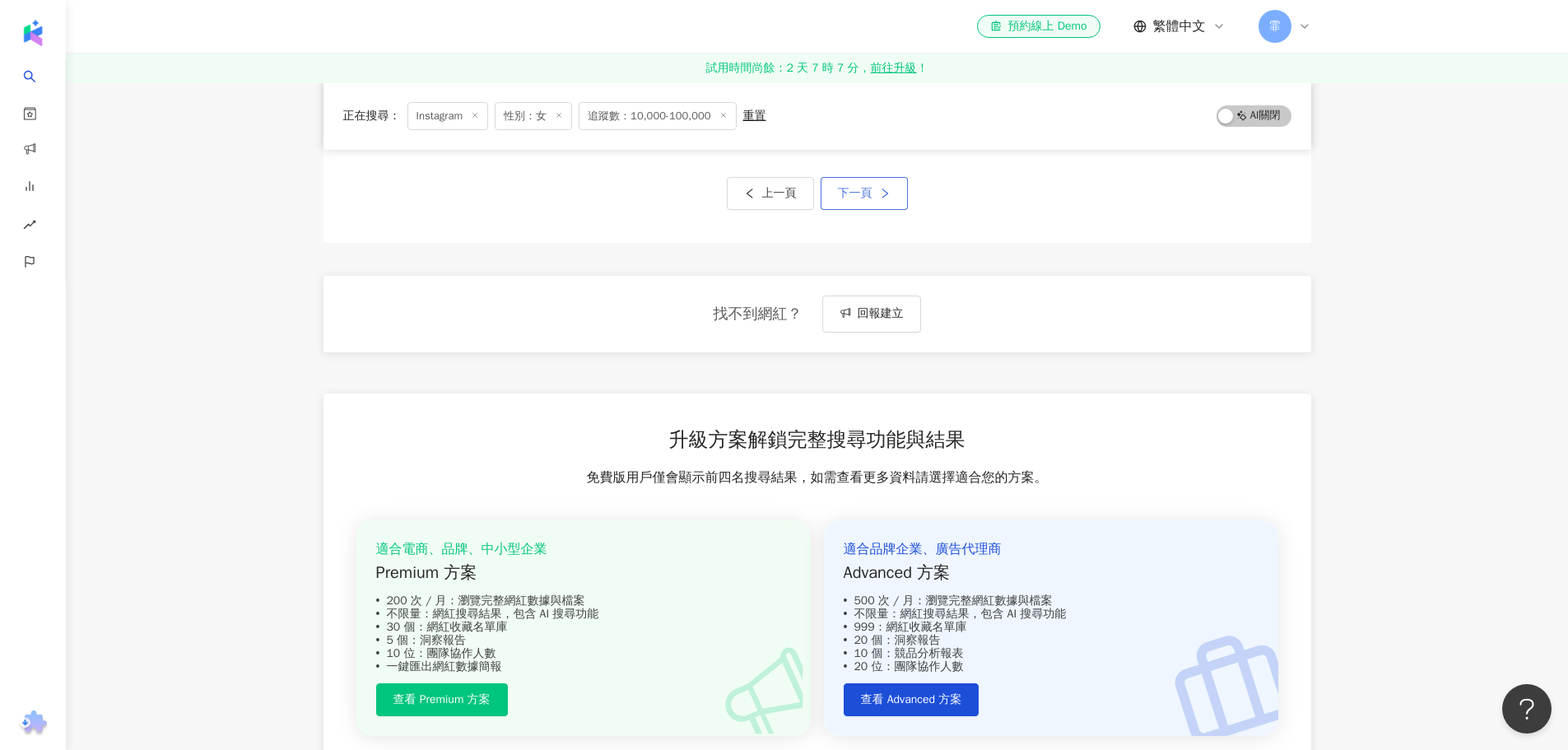 click on "下一頁" at bounding box center [864, 193] 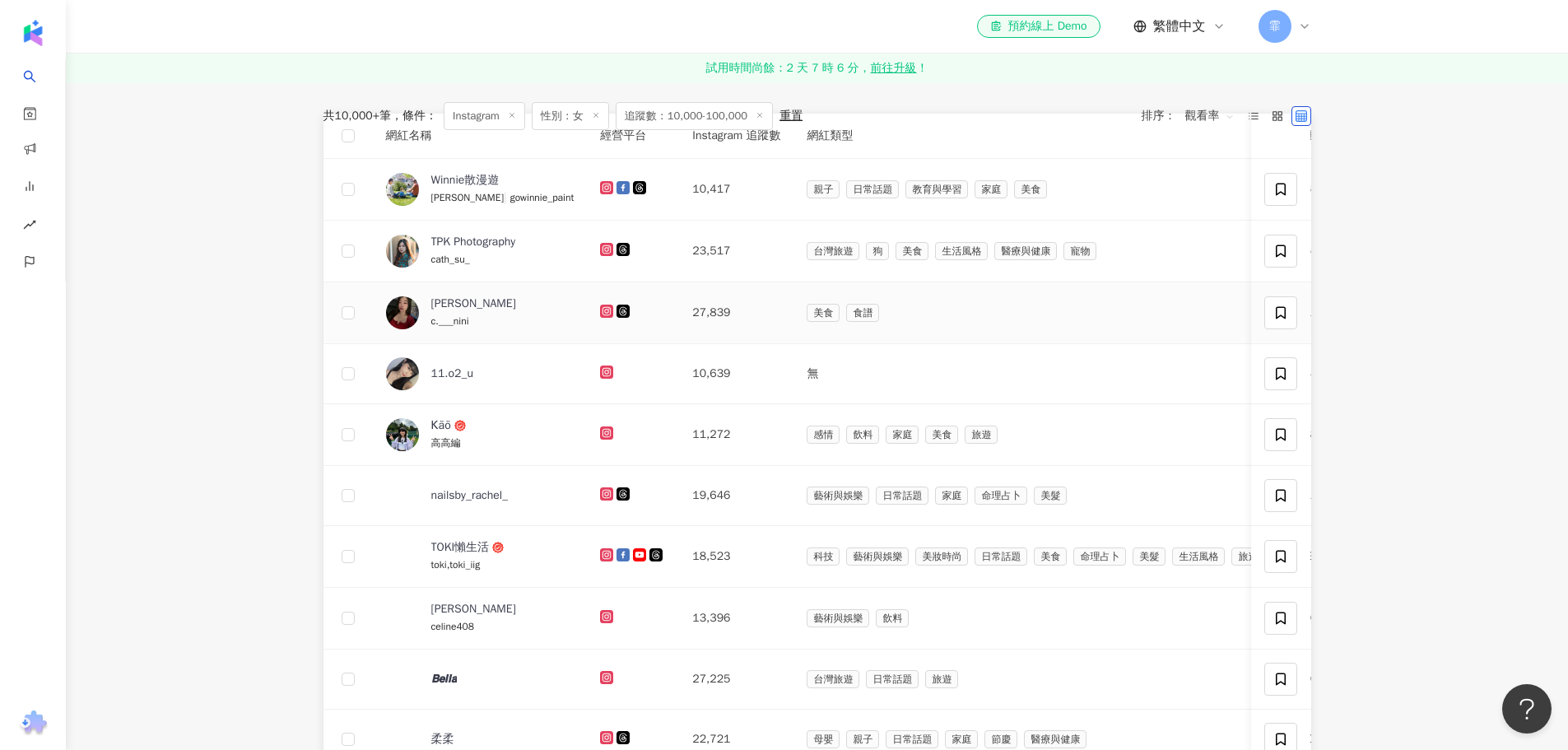 scroll, scrollTop: 247, scrollLeft: 0, axis: vertical 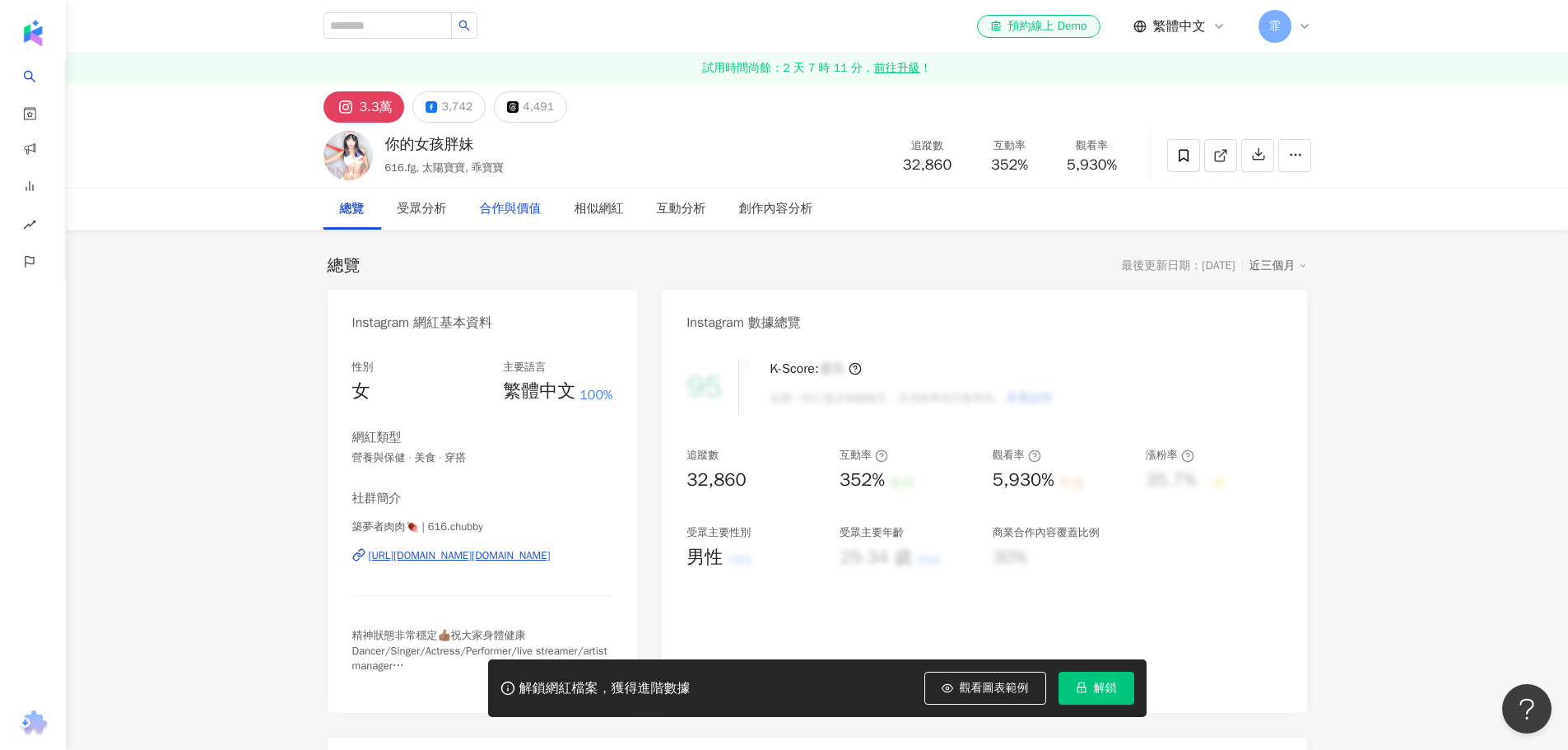 click on "3.3萬" at bounding box center (376, 107) 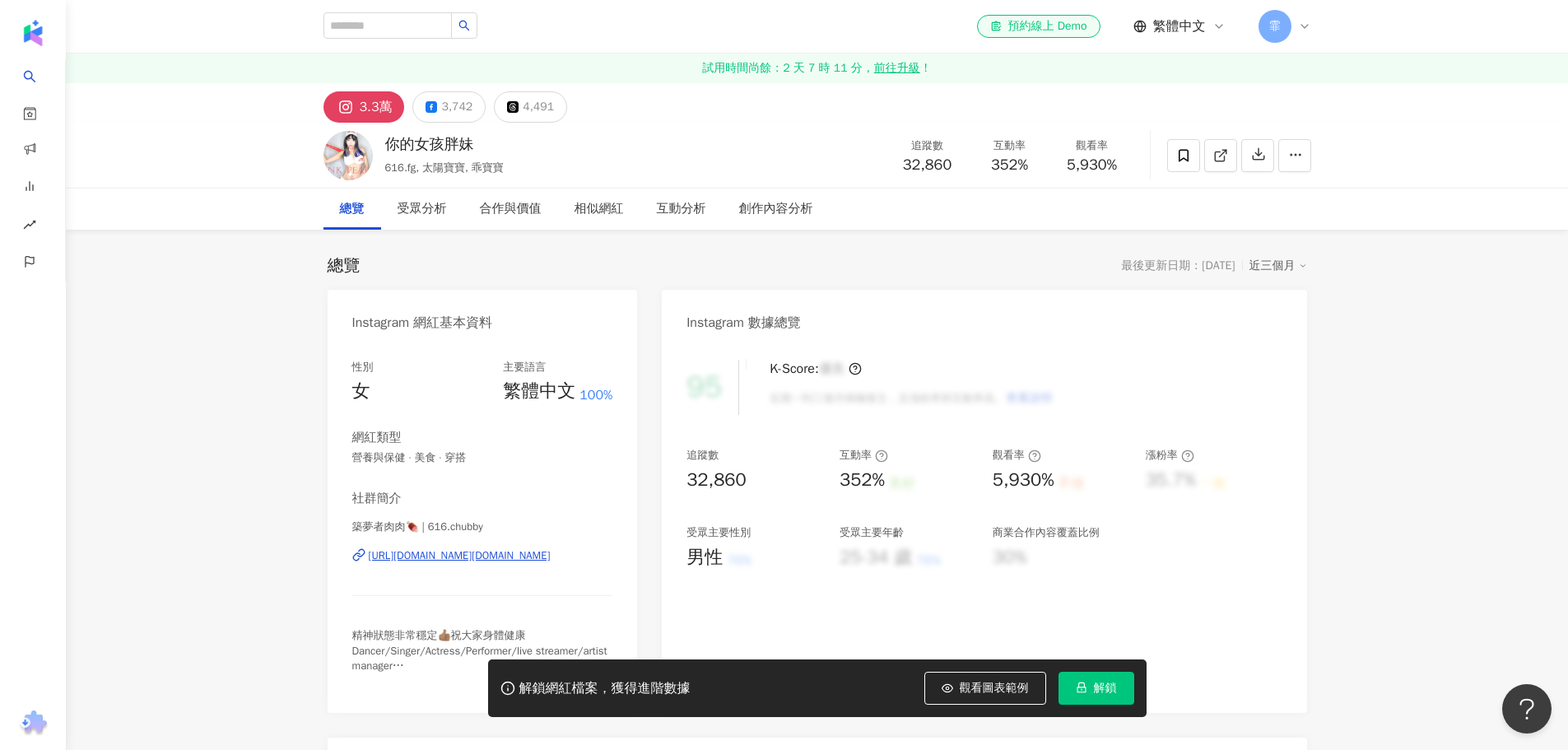 click on "https://www.instagram.com/616.chubby/" at bounding box center [459, 556] 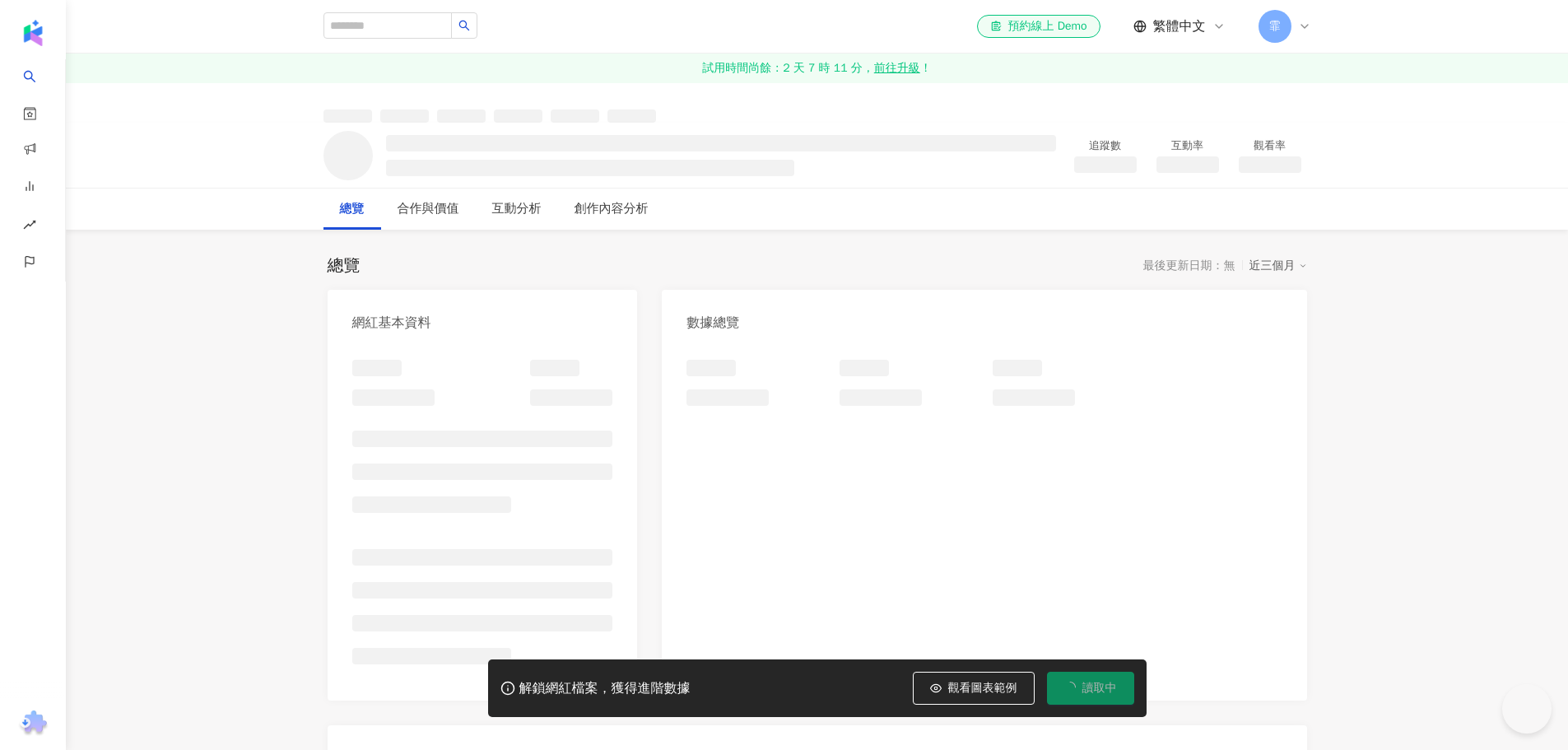 scroll, scrollTop: 0, scrollLeft: 0, axis: both 